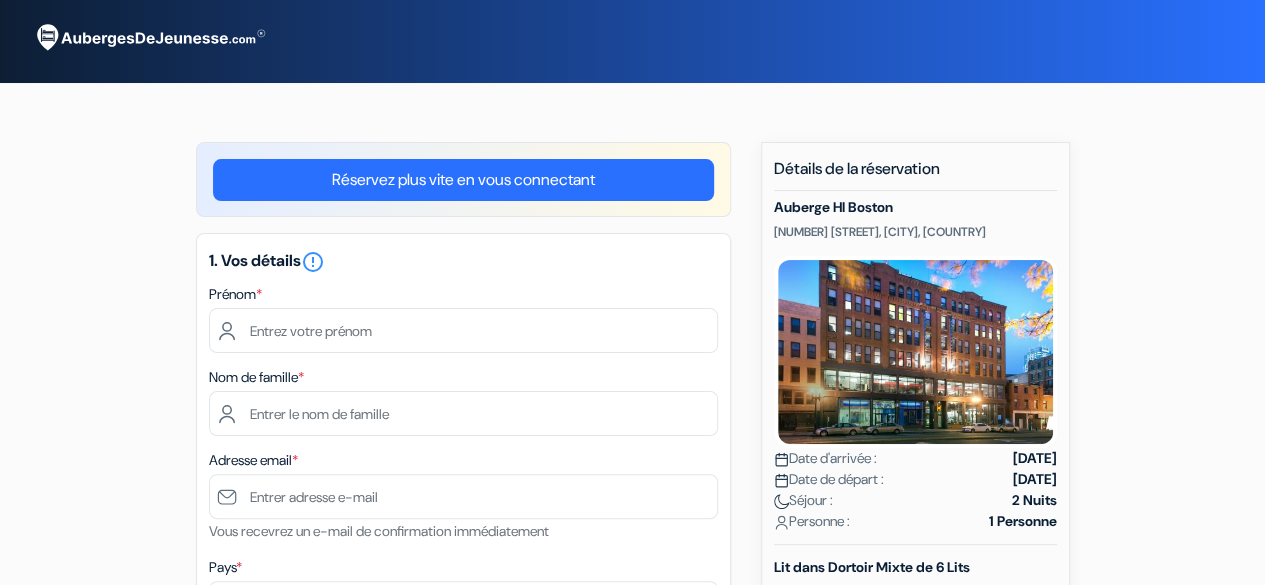 scroll, scrollTop: 34, scrollLeft: 0, axis: vertical 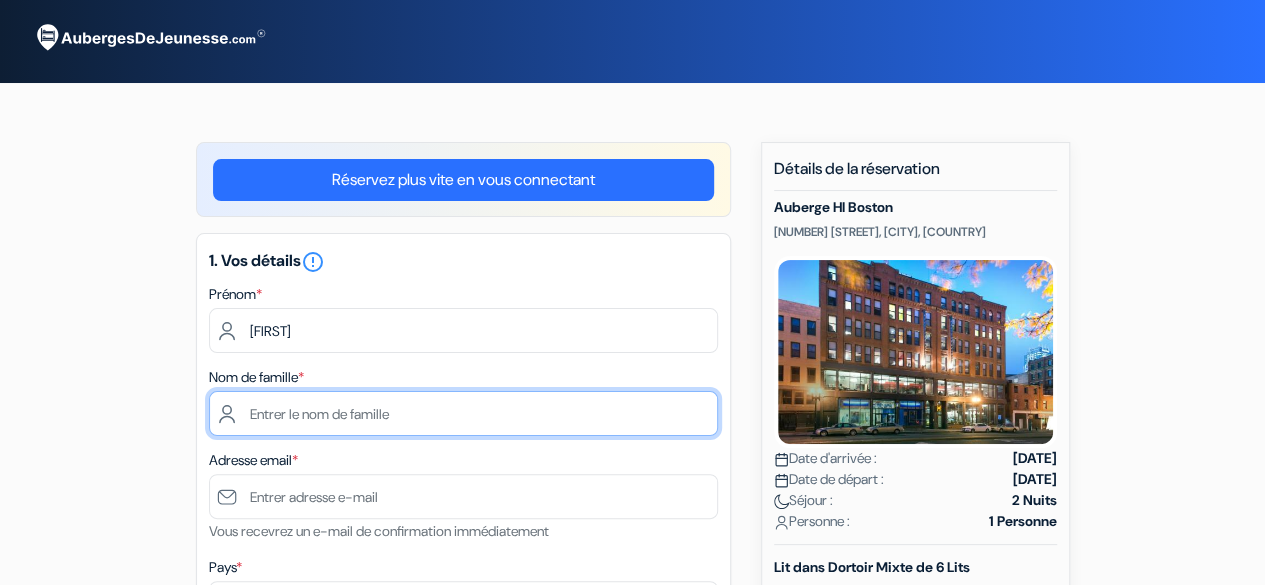 type on "[LAST]" 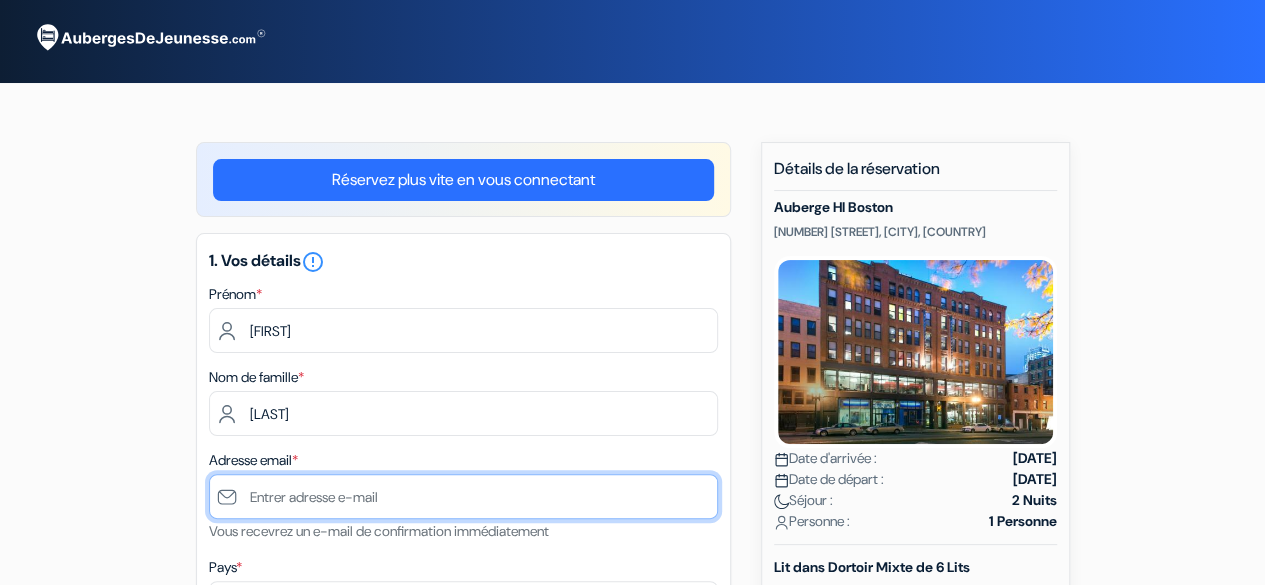 type on "[EMAIL]" 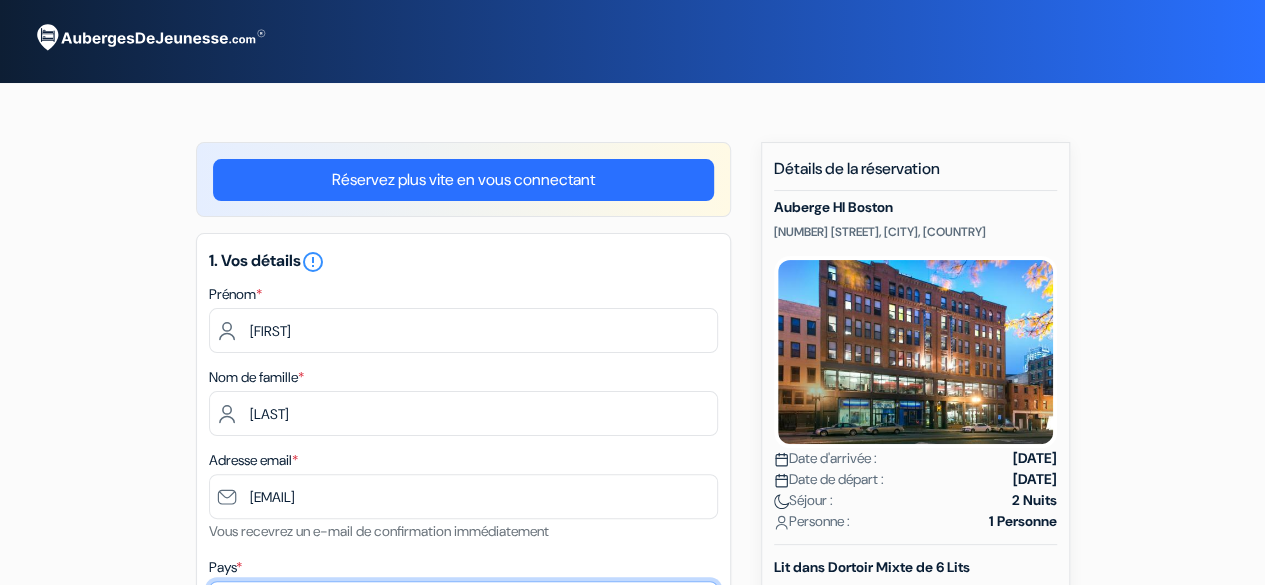 select on "fr" 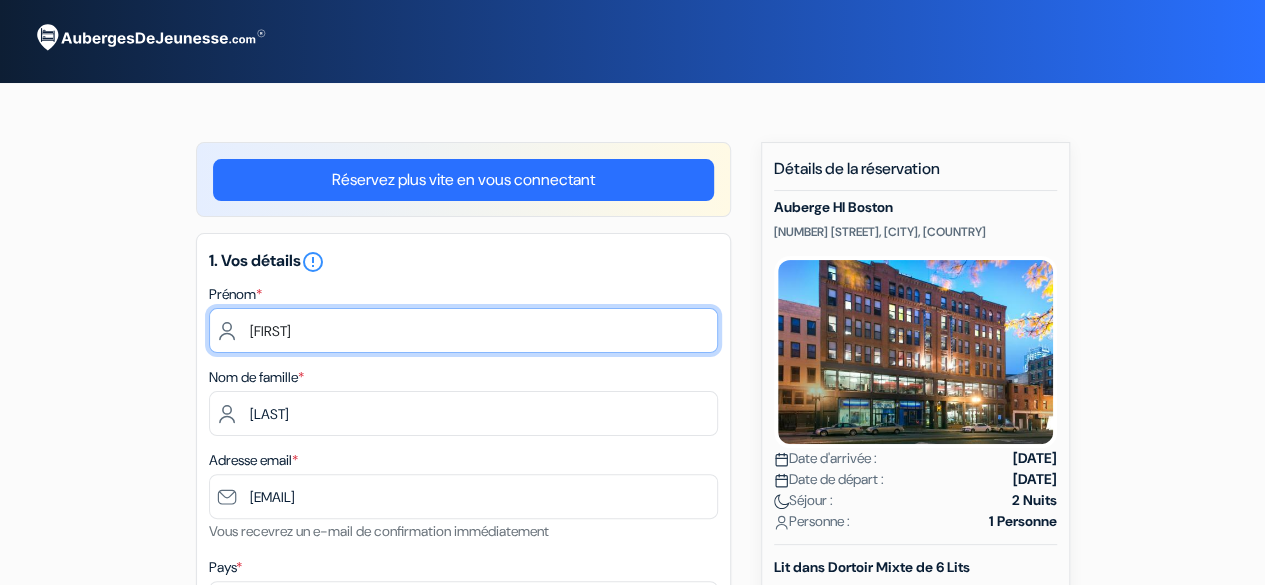 type on "7 64 22 89 78" 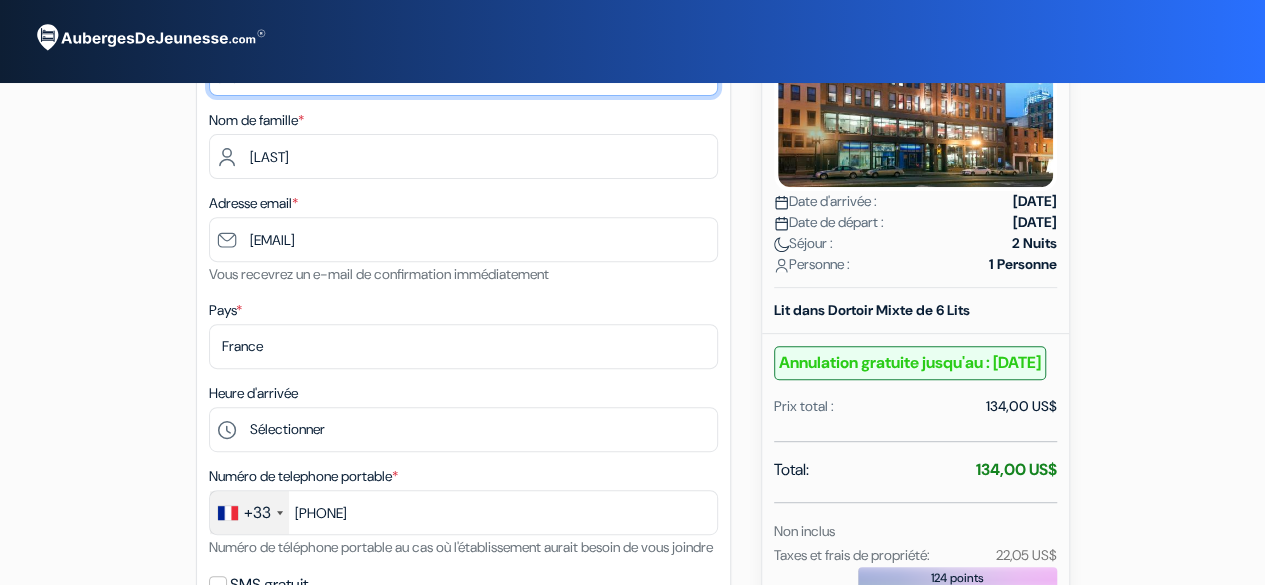 scroll, scrollTop: 292, scrollLeft: 0, axis: vertical 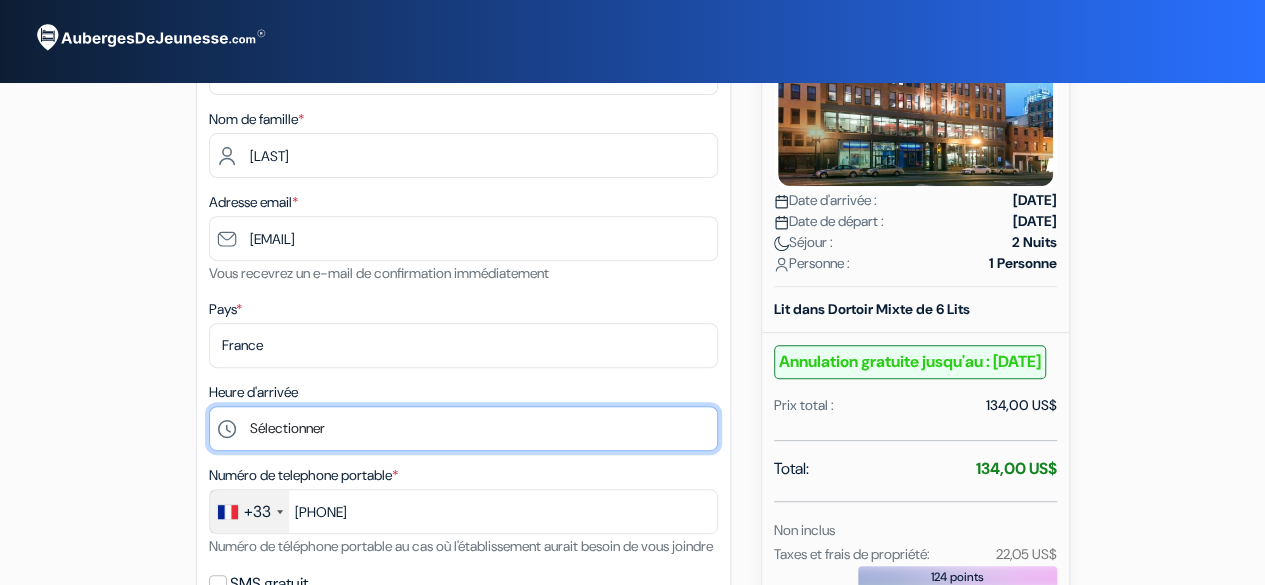 click on "Sélectionner
16:00
17:00
18:00
19:00
20:00
21:00
22:00
23:00
0:00" at bounding box center [463, 428] 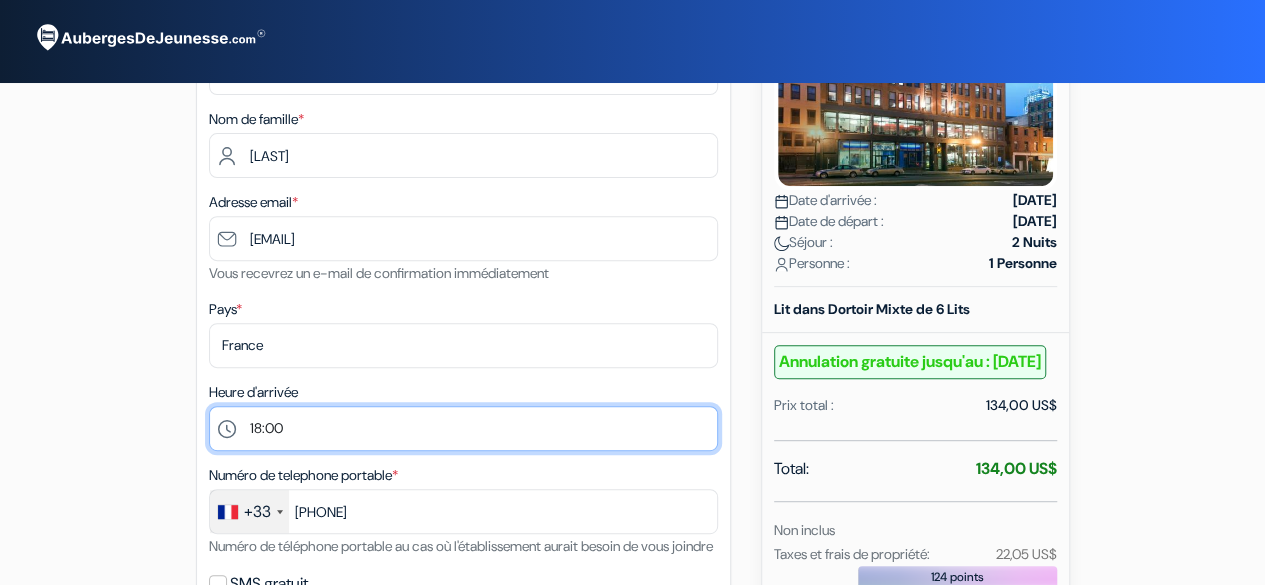click on "Sélectionner
16:00
17:00
18:00
19:00
20:00
21:00
22:00
23:00
0:00" at bounding box center [463, 428] 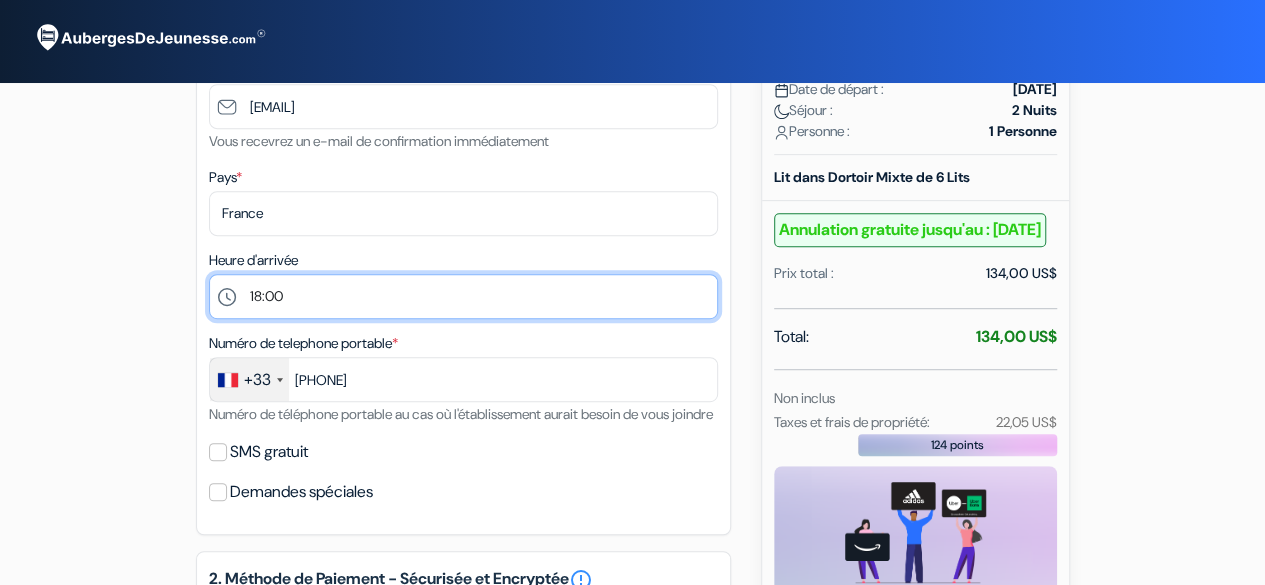 scroll, scrollTop: 435, scrollLeft: 0, axis: vertical 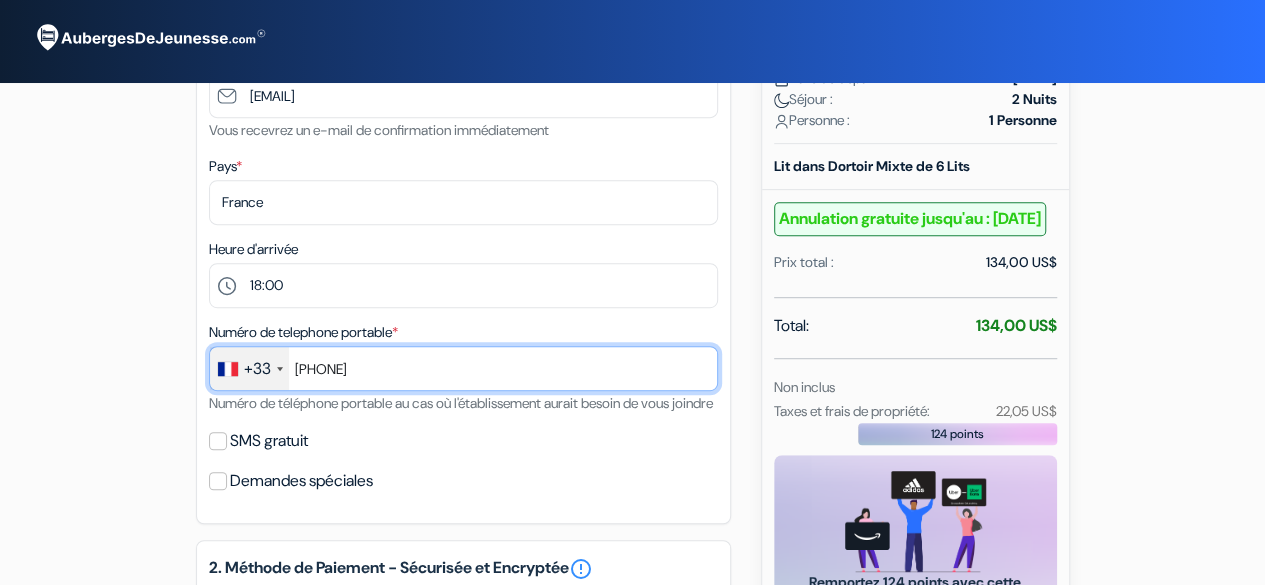 click on "7 64 22 89 78" at bounding box center [463, 368] 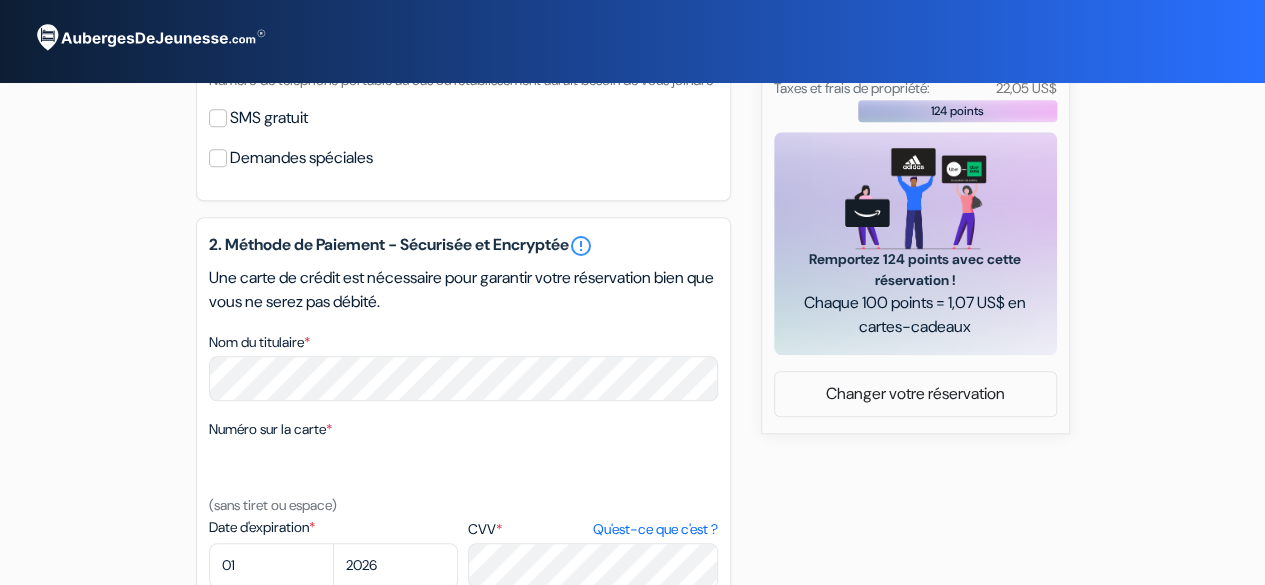 scroll, scrollTop: 768, scrollLeft: 0, axis: vertical 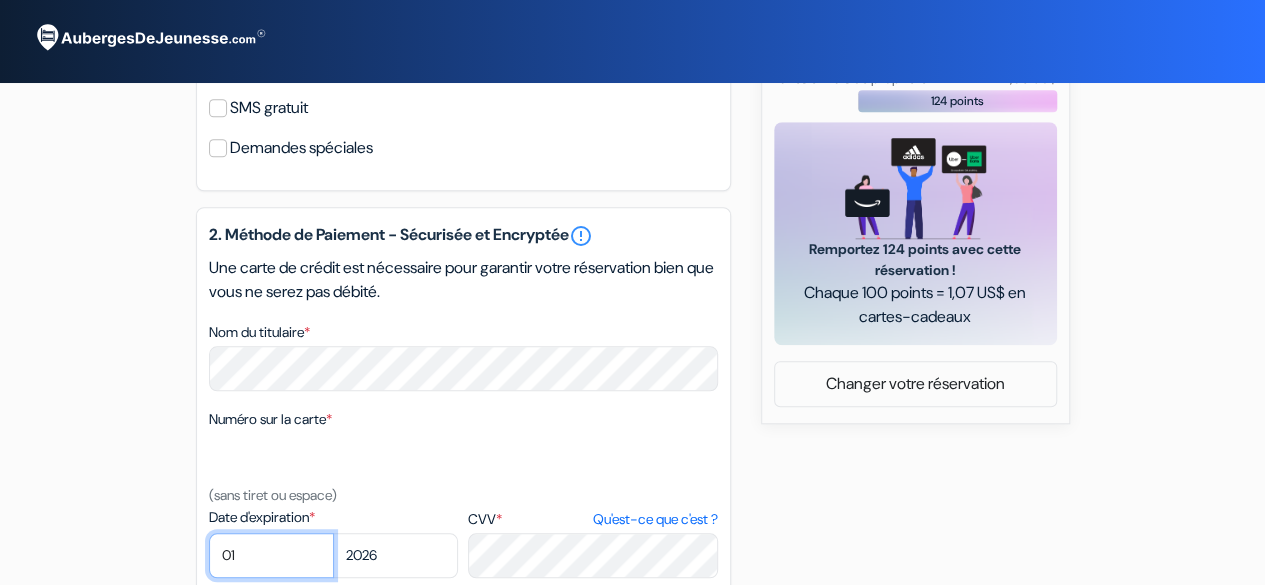 select on "02" 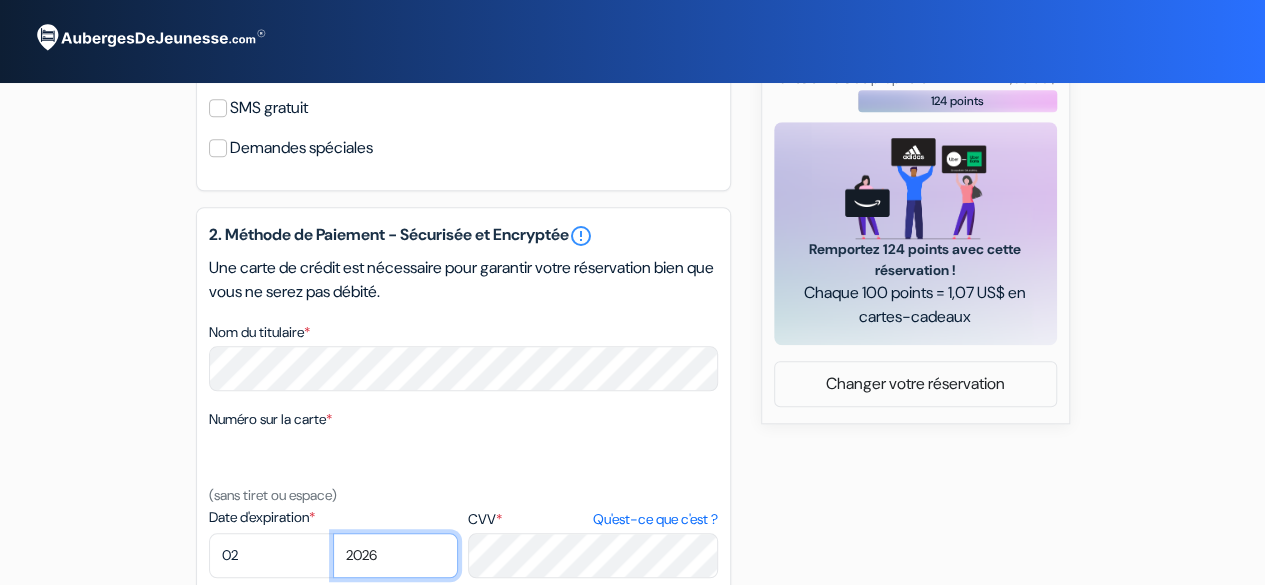 select on "2027" 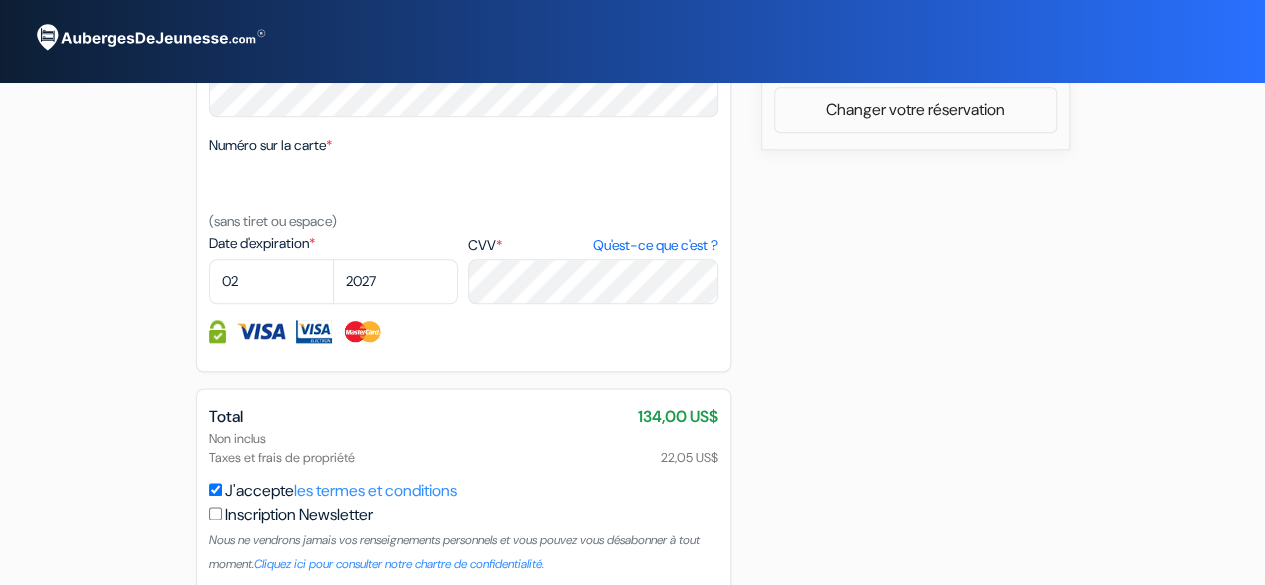 scroll, scrollTop: 1071, scrollLeft: 0, axis: vertical 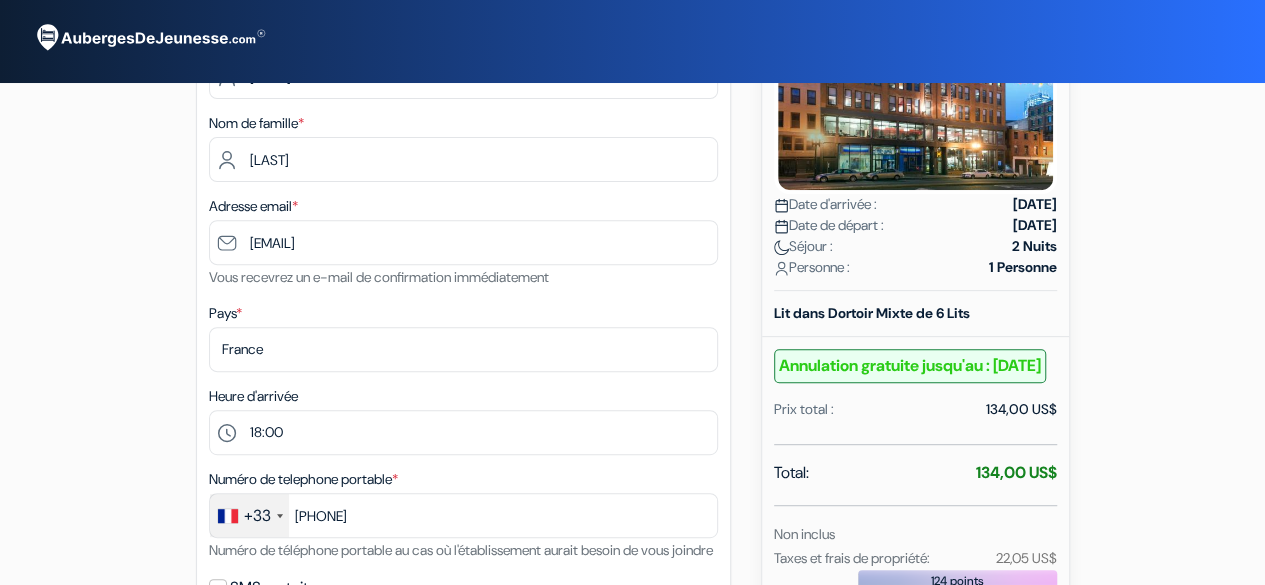 click on "Lit dans Dortoir Mixte de 6 Lits
Annulation gratuite jusqu'au :                              6 août 2025
Prix total :
134,00 US$" at bounding box center [915, 374] 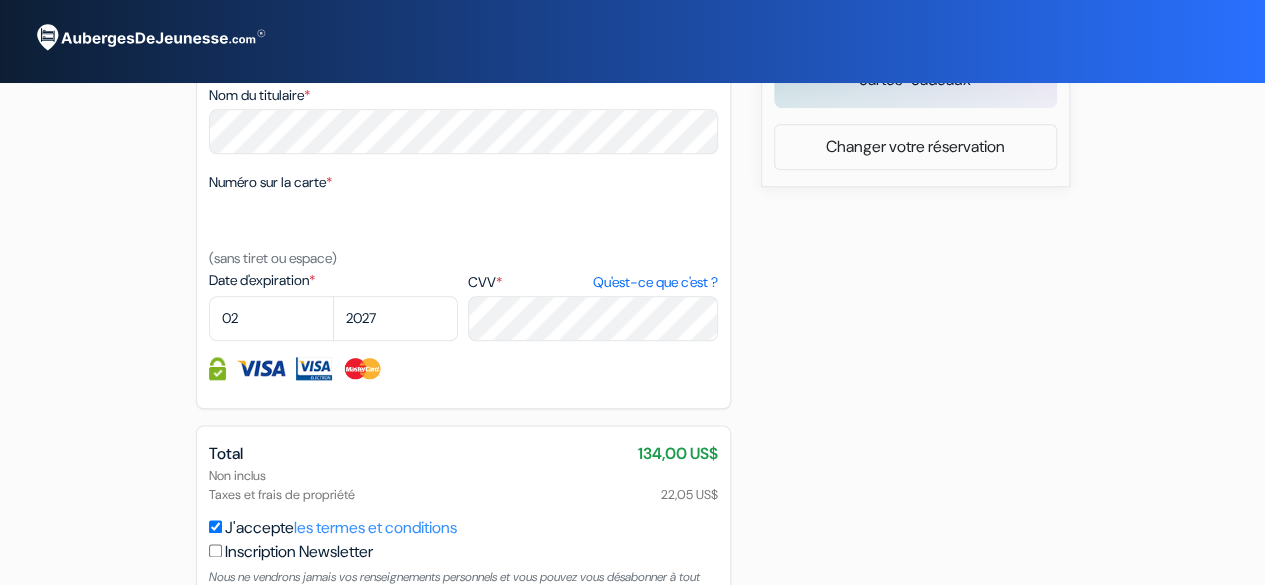 scroll, scrollTop: 1162, scrollLeft: 0, axis: vertical 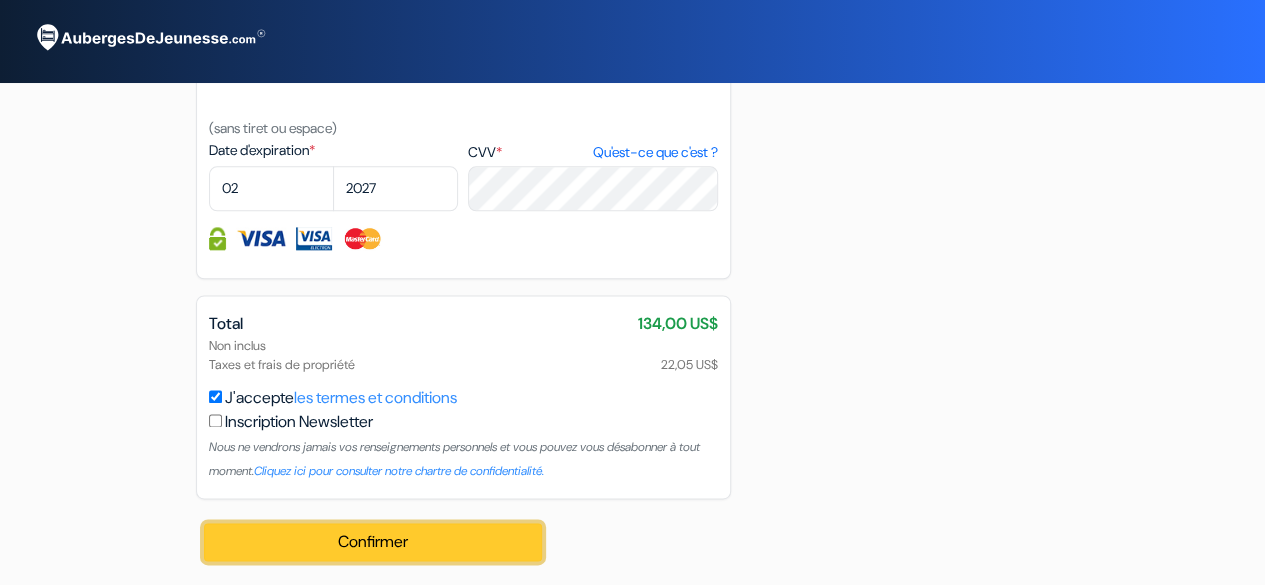 click on "Confirmer
Loading..." at bounding box center (373, 542) 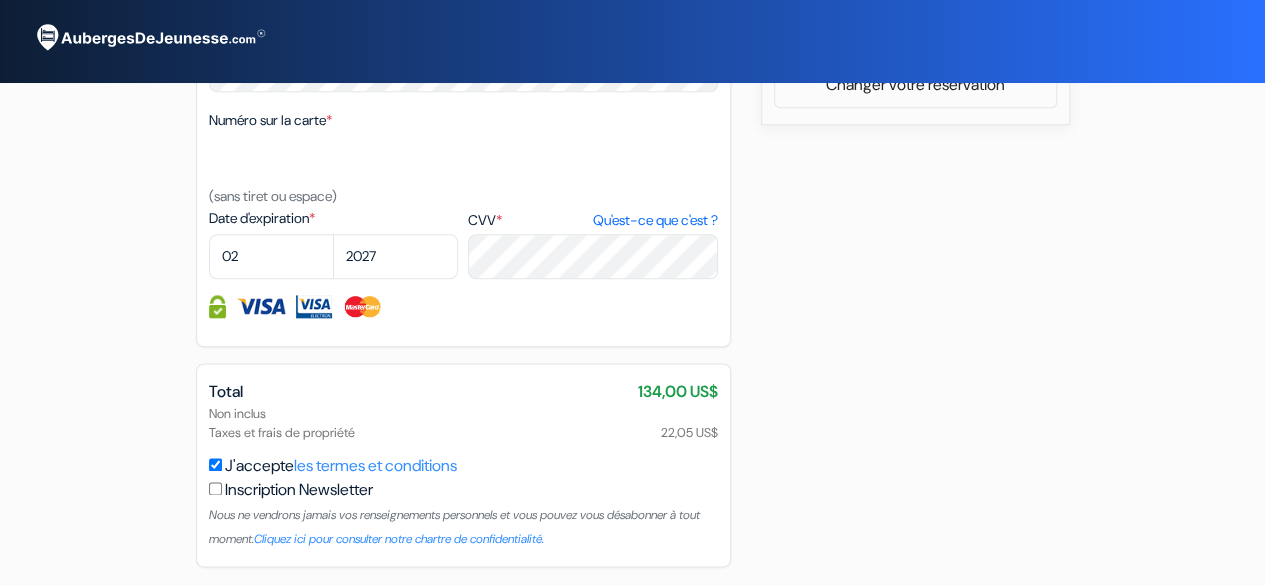 scroll, scrollTop: 1162, scrollLeft: 0, axis: vertical 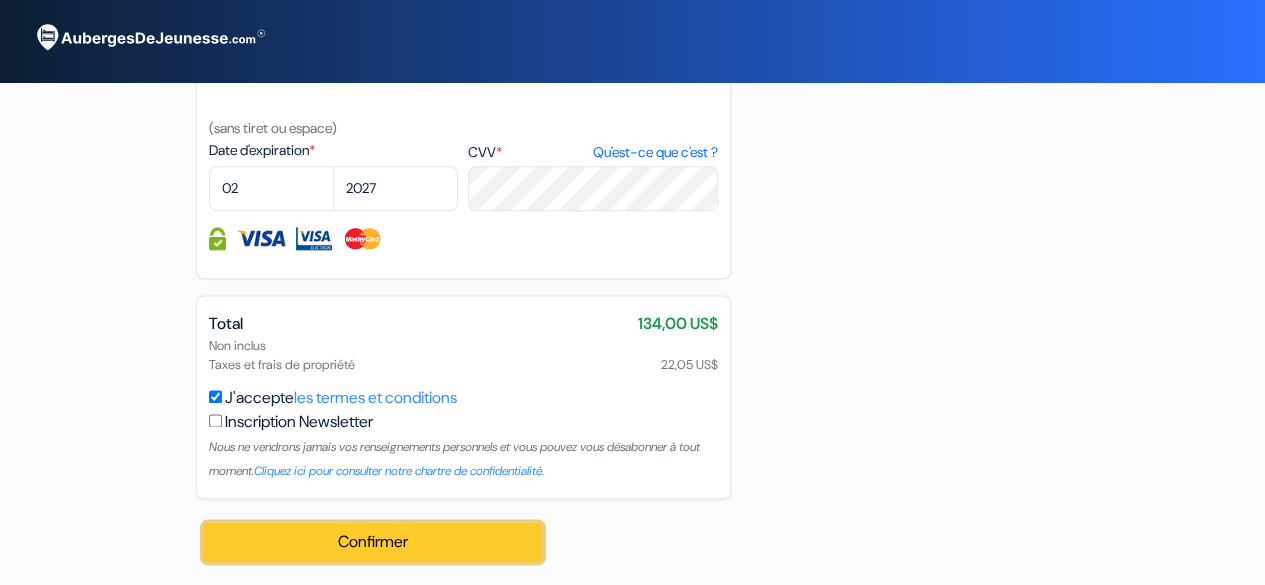 click on "Confirmer
Loading..." at bounding box center (373, 542) 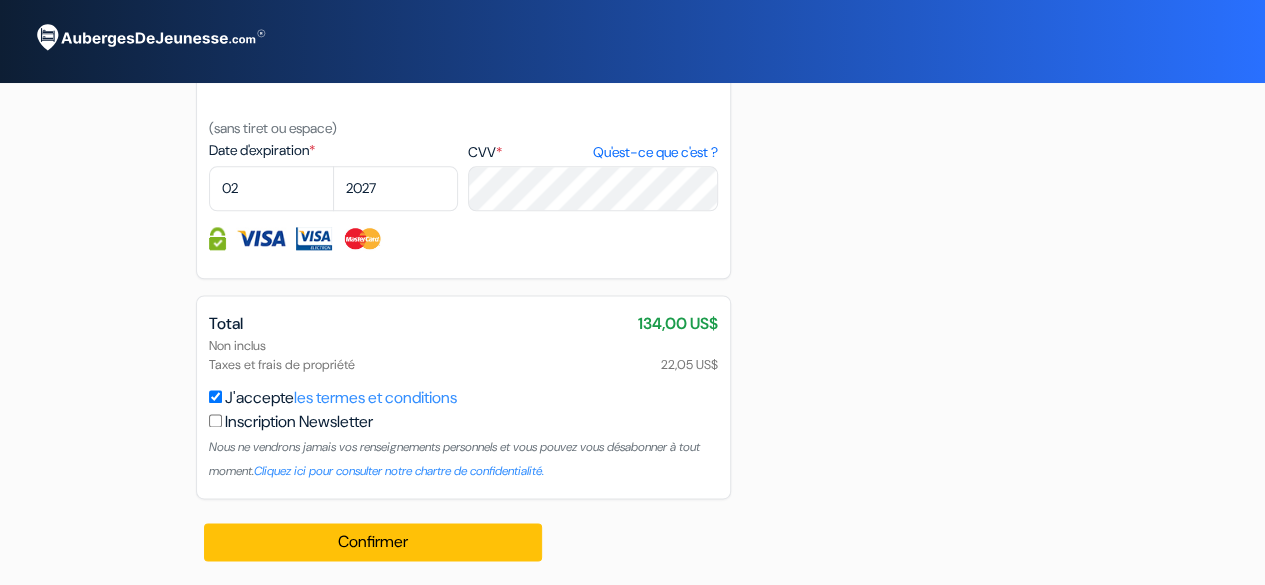scroll, scrollTop: 1162, scrollLeft: 0, axis: vertical 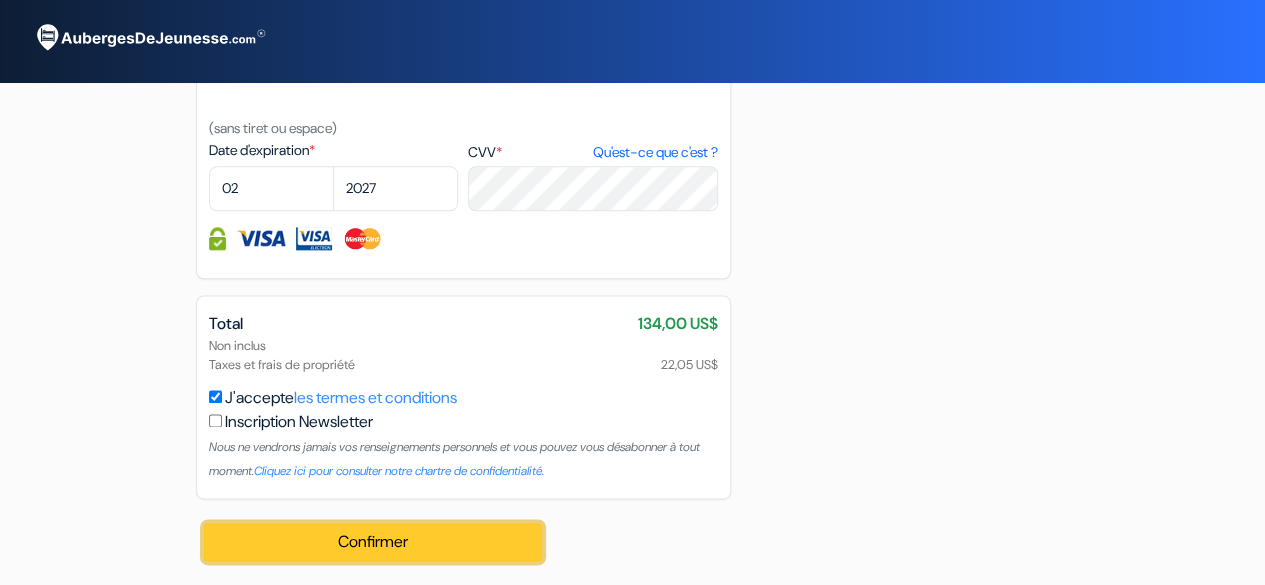 click on "Confirmer
Loading..." at bounding box center (373, 542) 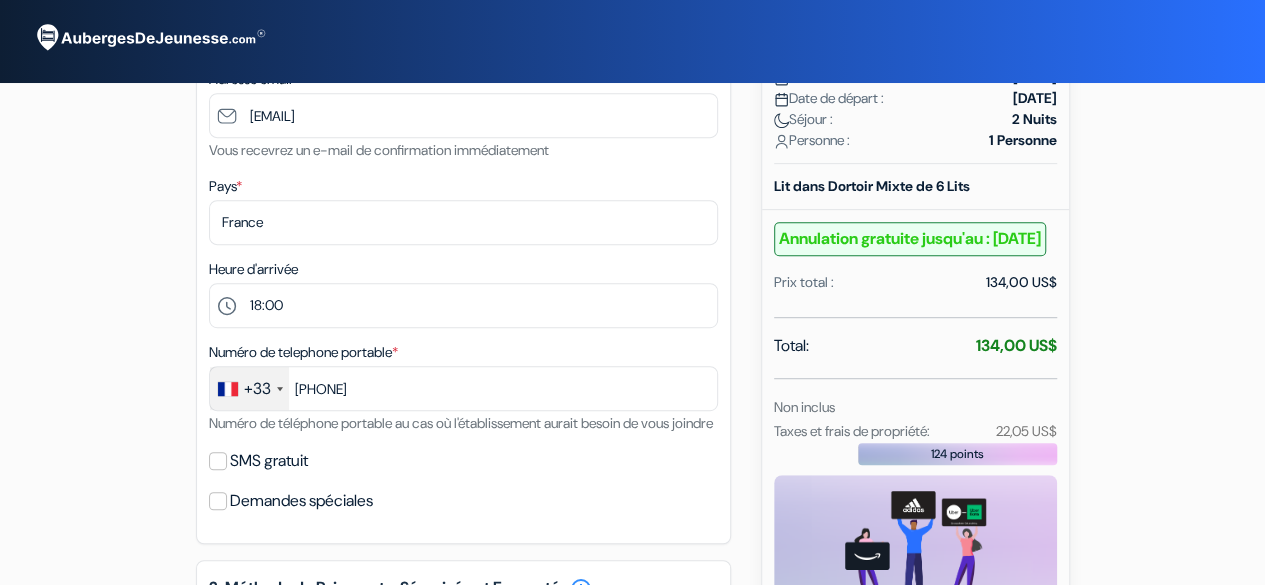scroll, scrollTop: 411, scrollLeft: 0, axis: vertical 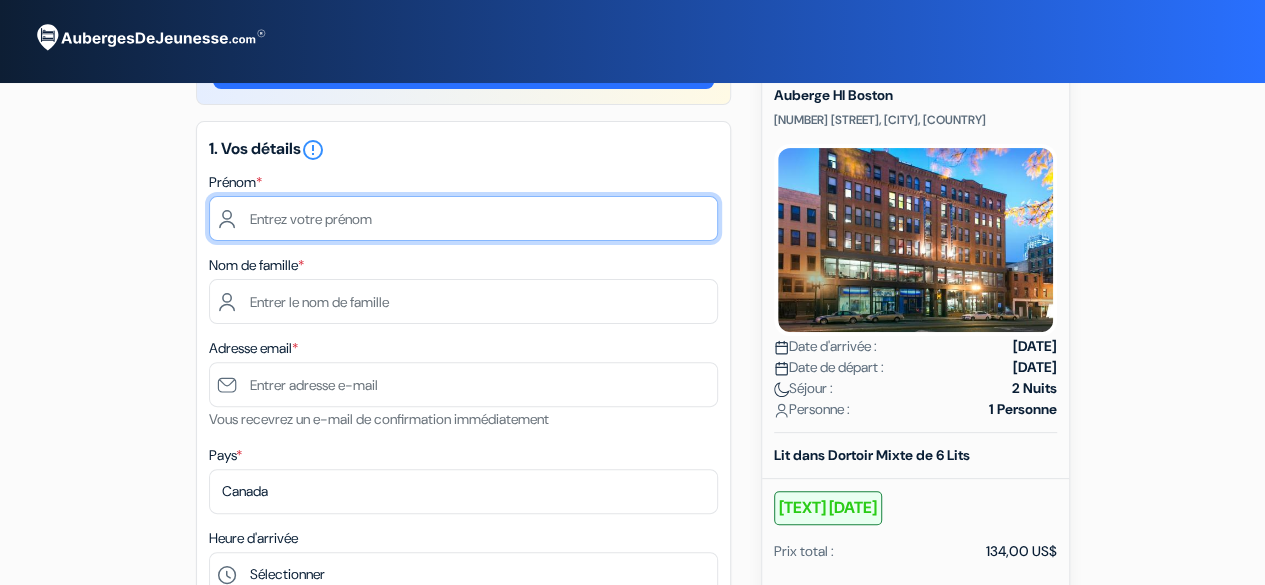click at bounding box center [463, 218] 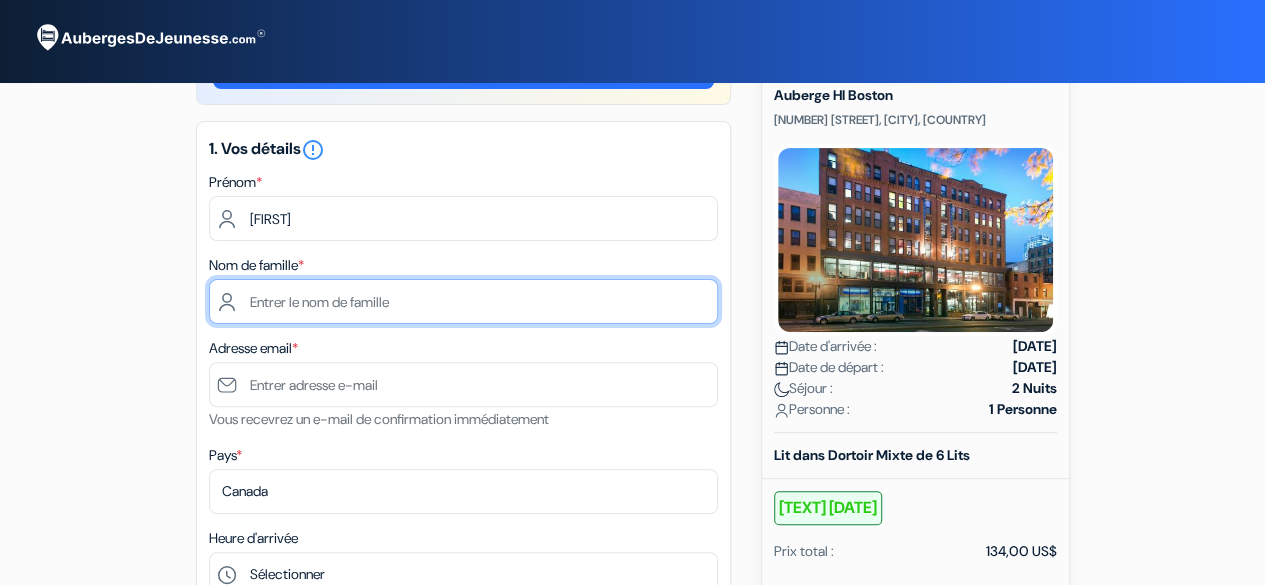 type on "[LAST]" 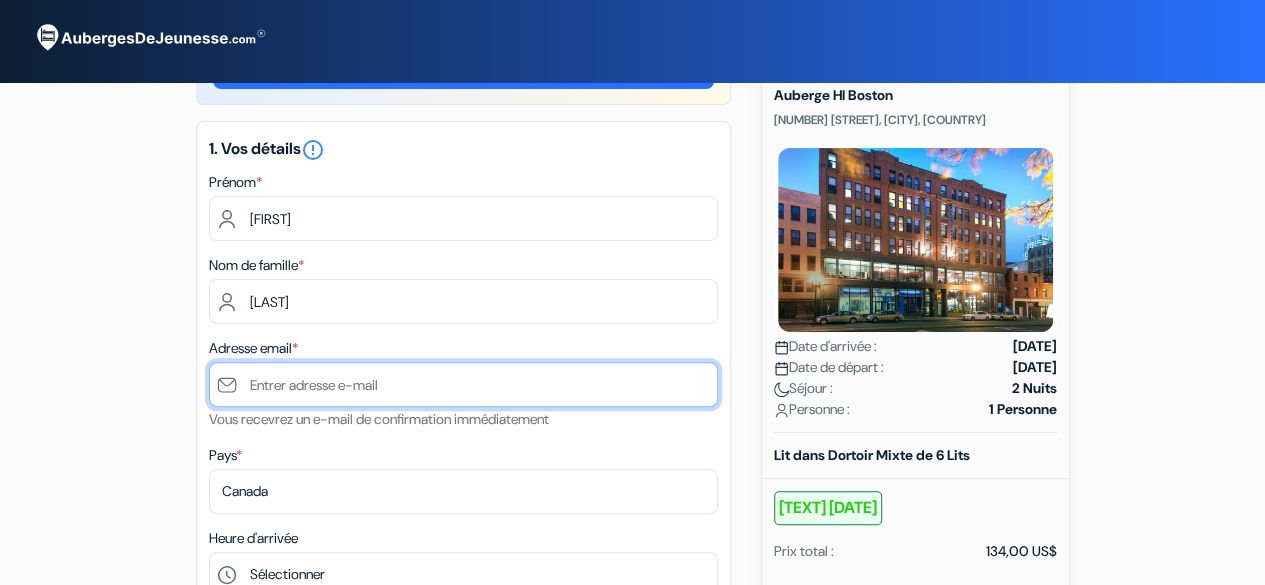type on "[EMAIL]" 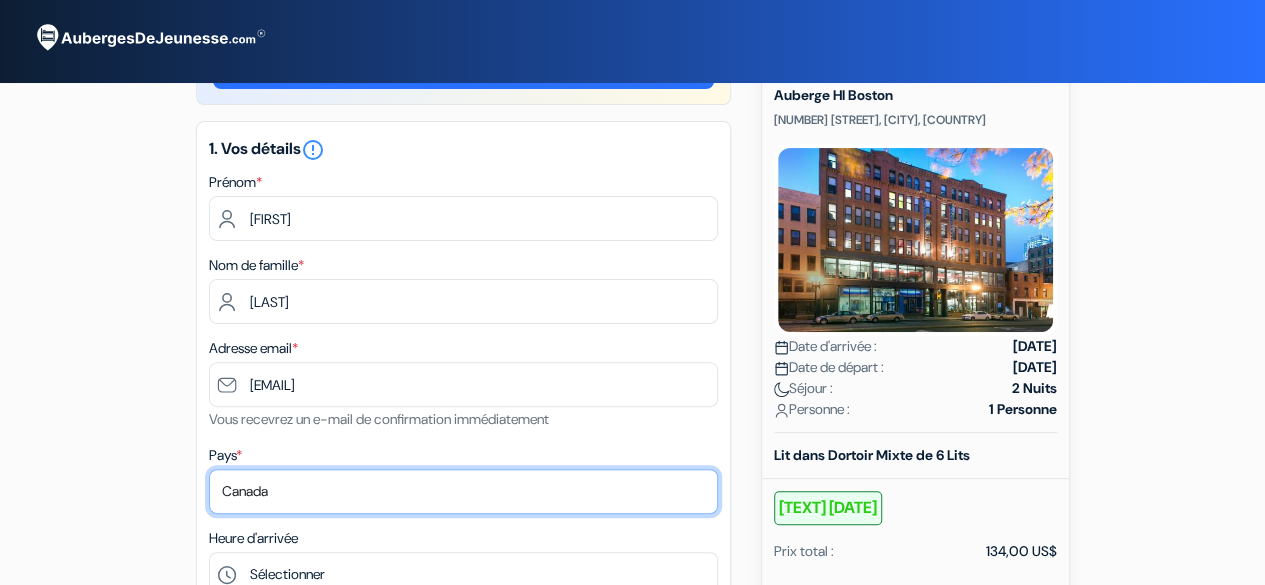 select on "fr" 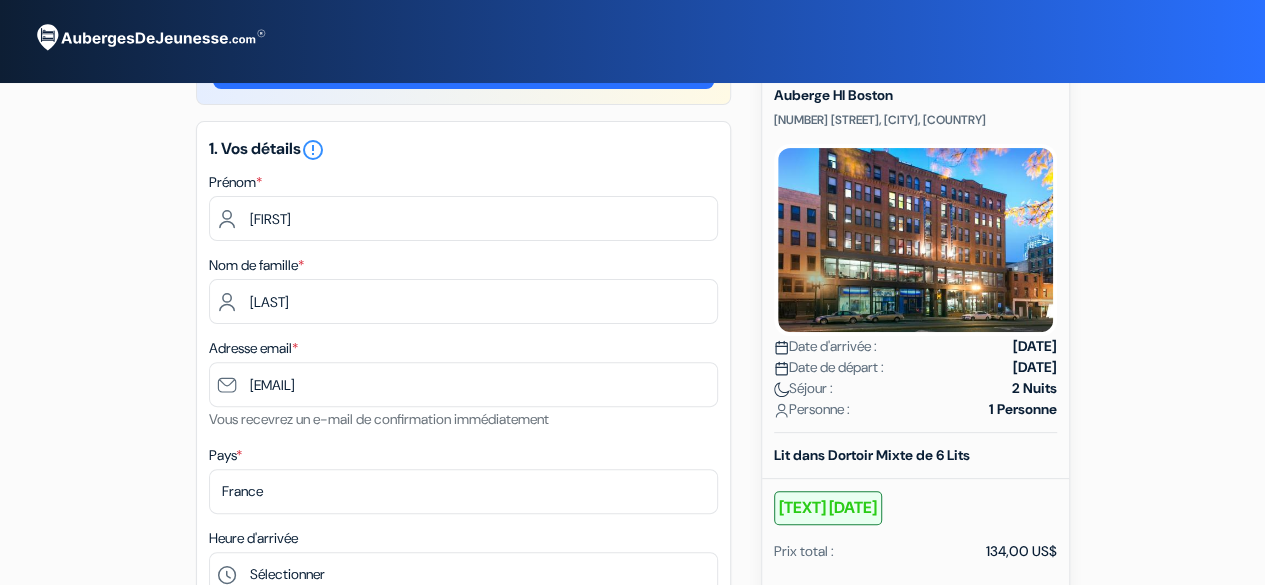 type on "+33764228978" 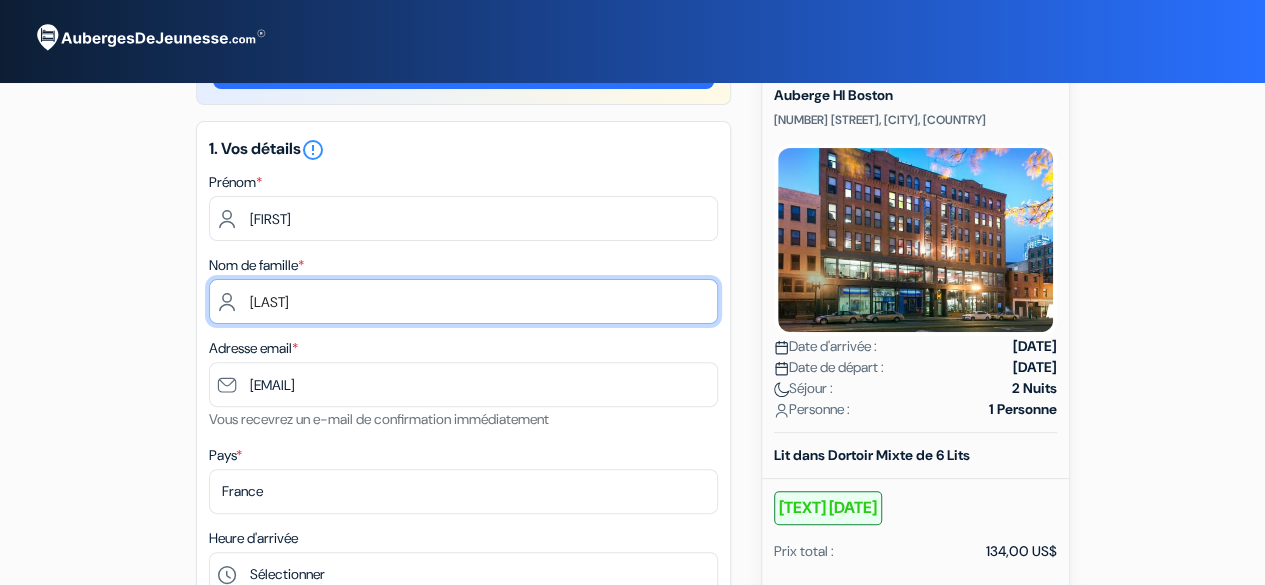 click on "[LAST]" at bounding box center [463, 301] 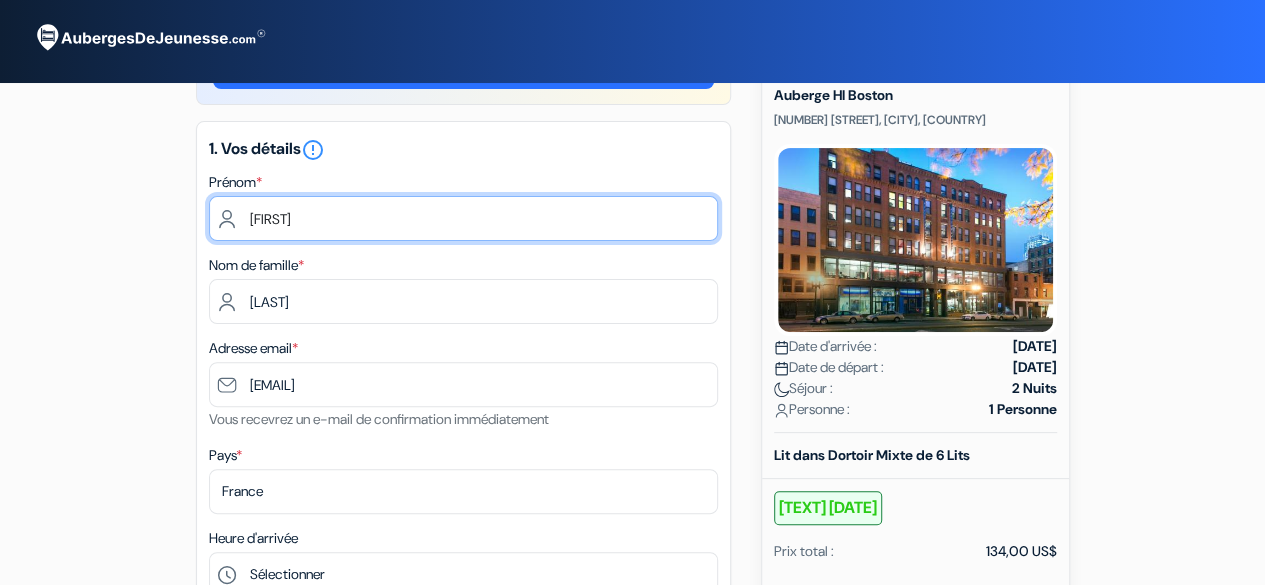drag, startPoint x: 306, startPoint y: 207, endPoint x: 127, endPoint y: 234, distance: 181.02486 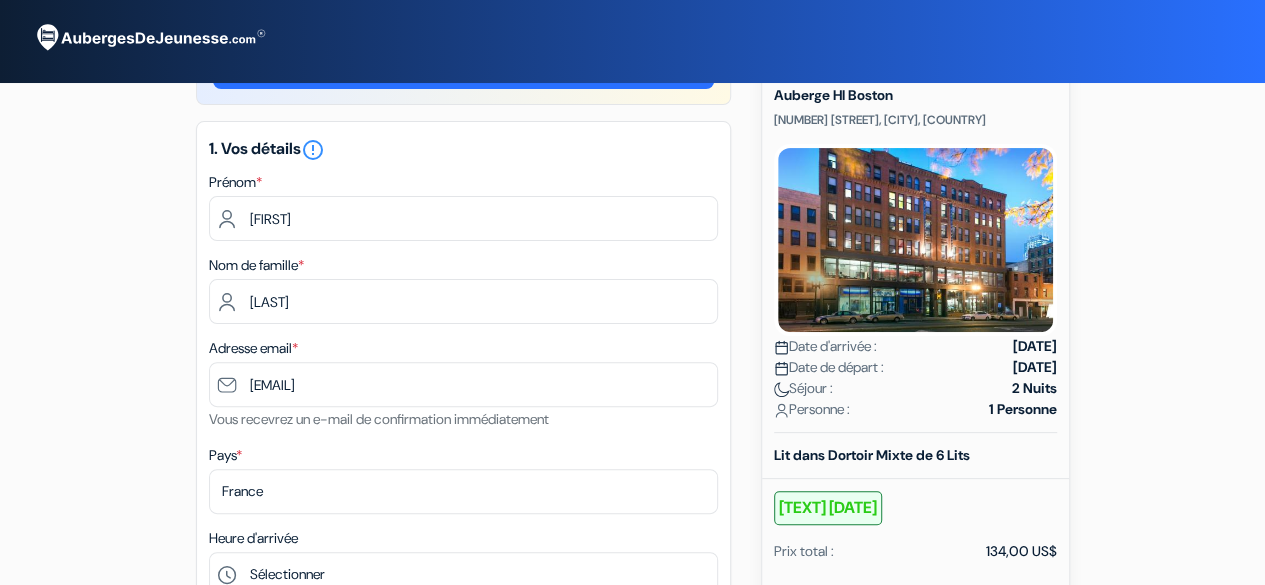 click on "add_box
Auberge HI Boston
[NUMBER] [STREET],
[CITY],
[COUNTRY]
Détails de l'établissement
X" at bounding box center [633, 802] 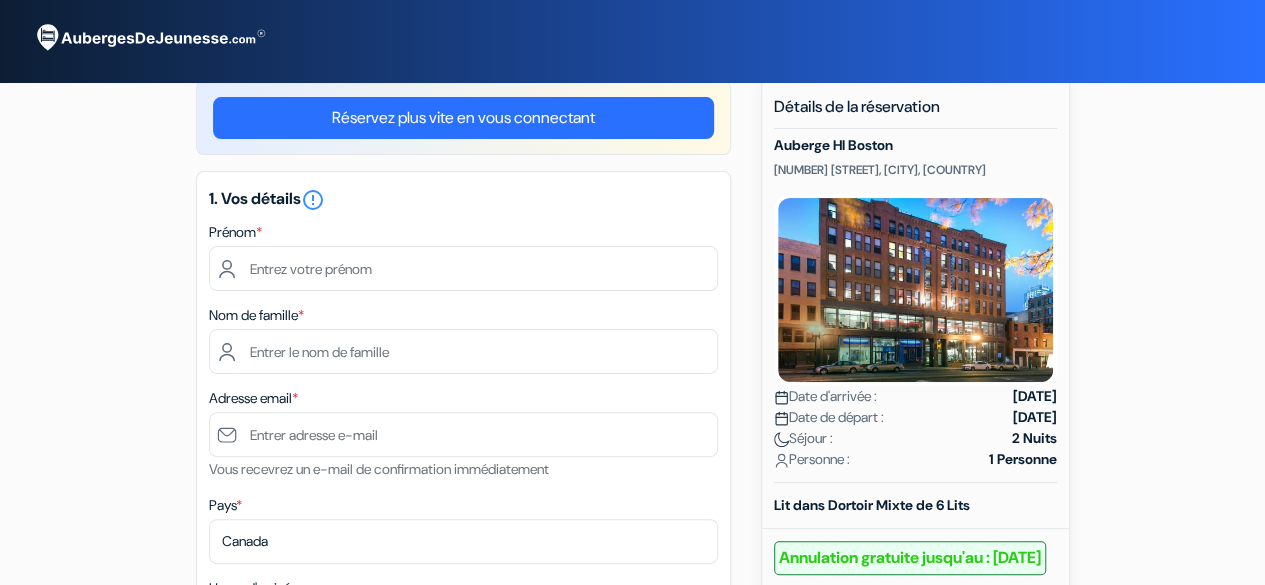 scroll, scrollTop: 96, scrollLeft: 0, axis: vertical 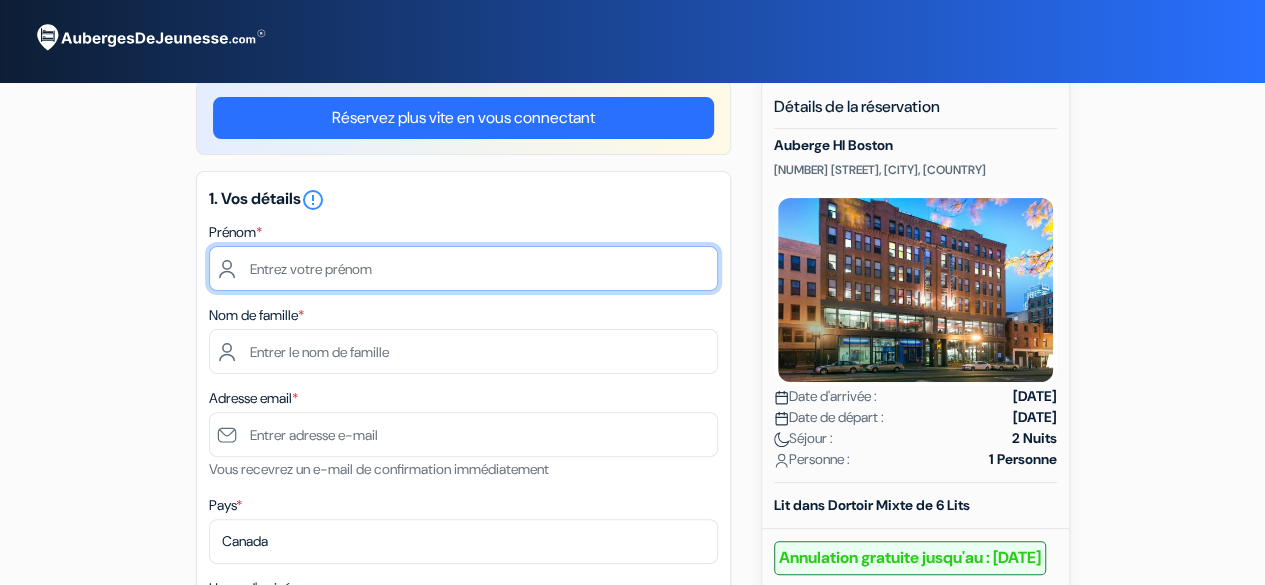 click at bounding box center [463, 268] 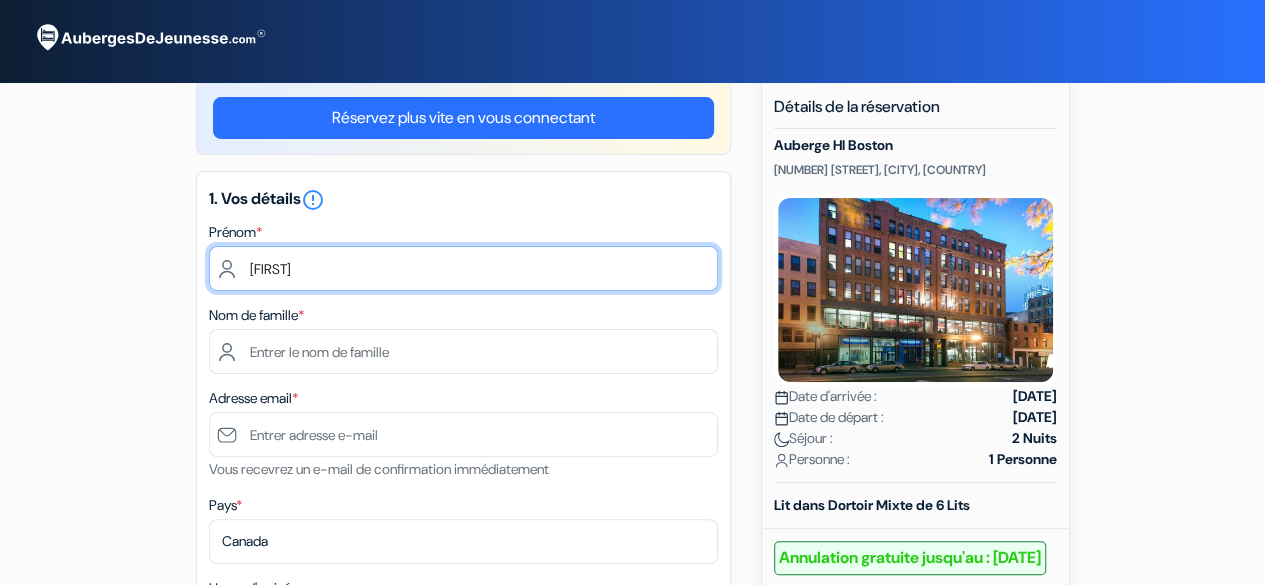type on "[FIRST]" 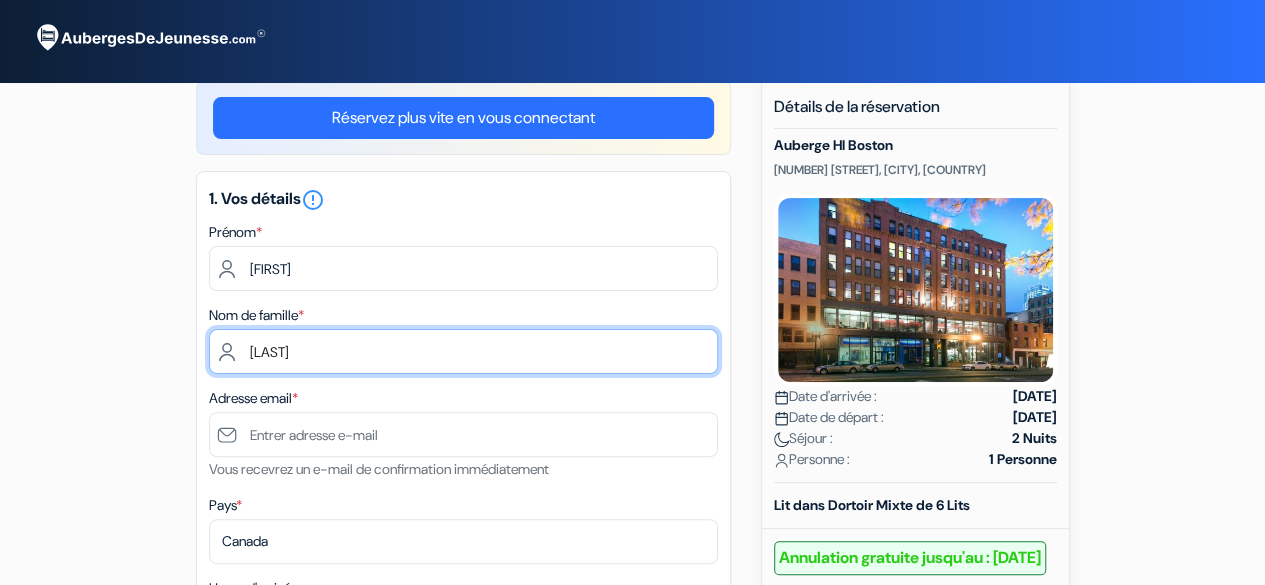 type on "[LAST]" 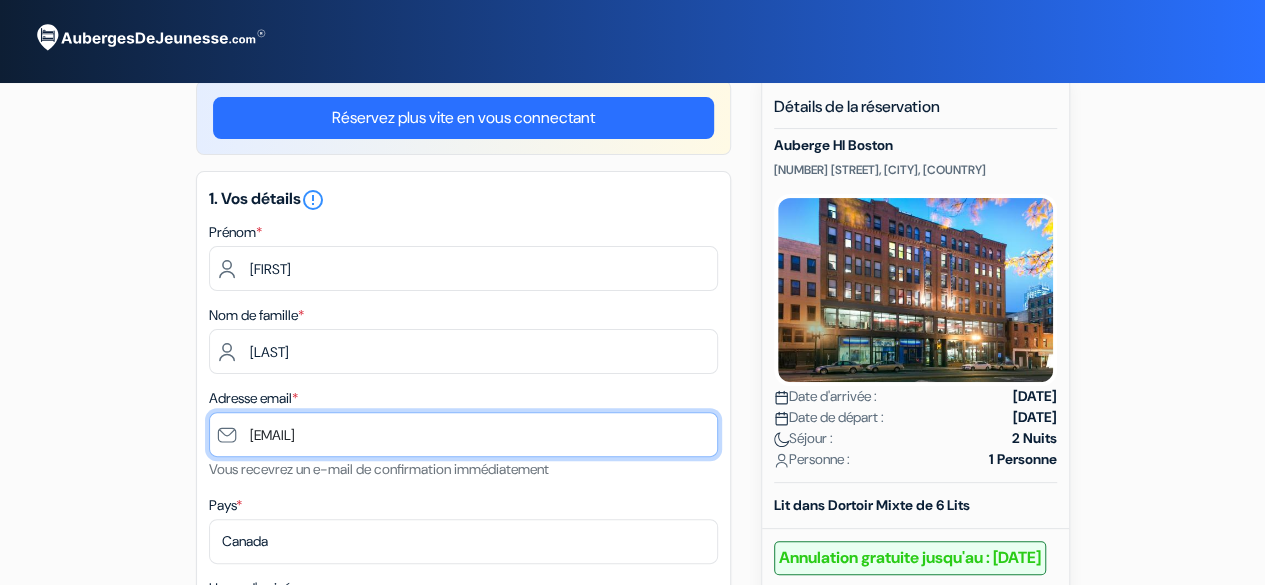 type on "[EMAIL]" 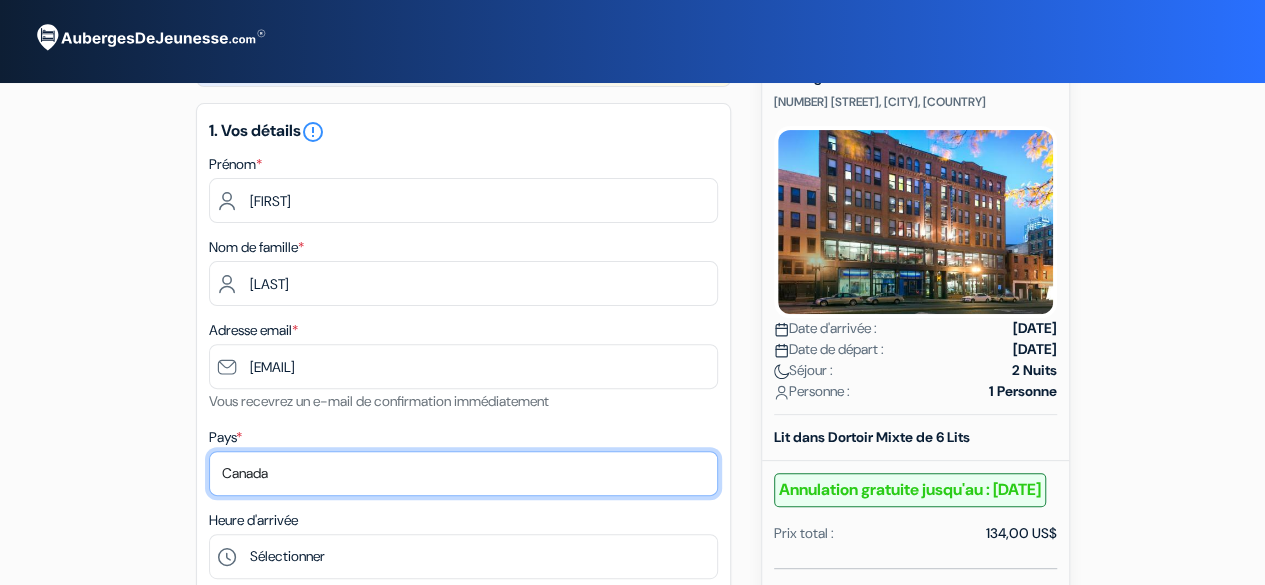 scroll, scrollTop: 182, scrollLeft: 0, axis: vertical 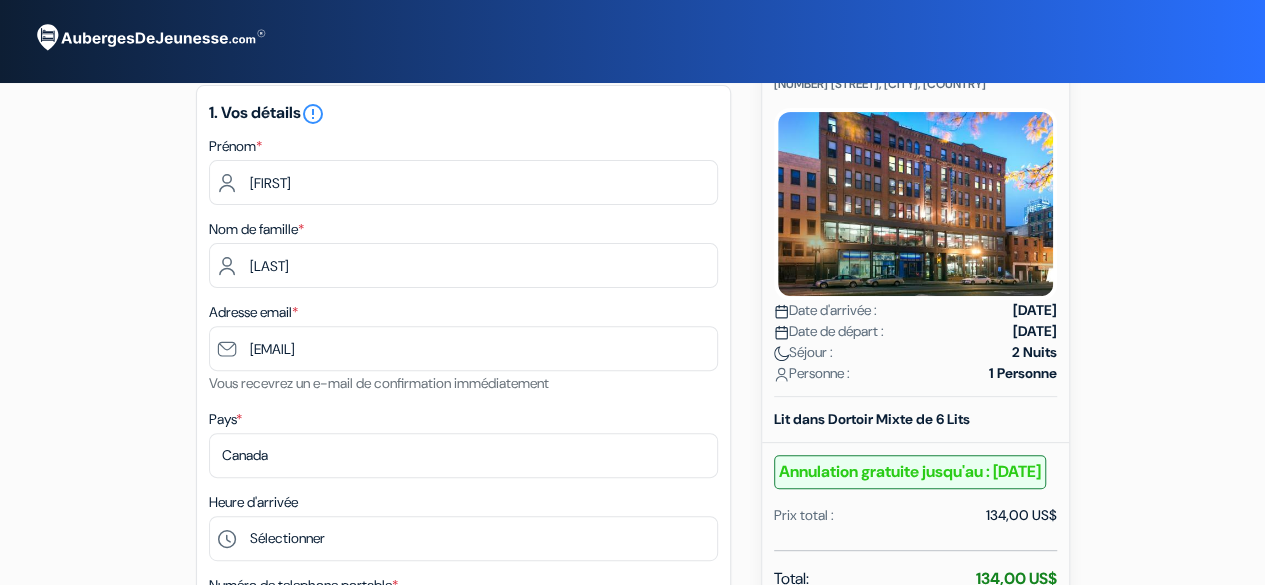 click on "Pays  *
Selectionner le pays
Abkhazie
Afghanistan
Afrique du Sud
Albanie
Algérie
Allemagne
Andorre
Angola" at bounding box center (463, 442) 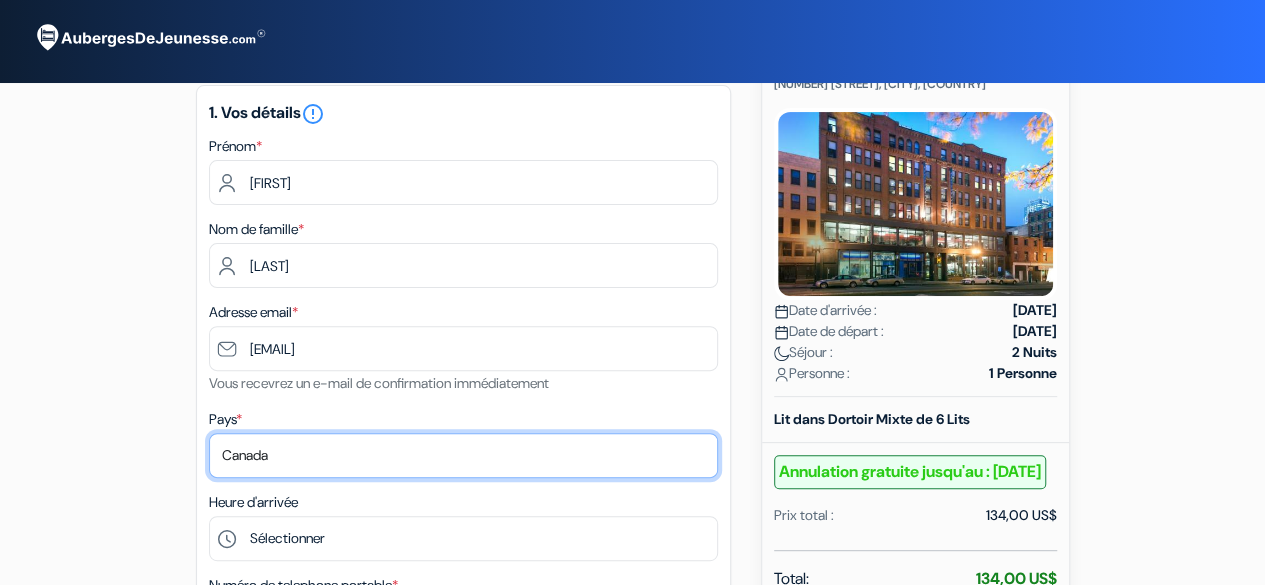 click on "Selectionner le pays
Abkhazie
Afghanistan
Afrique du Sud
Albanie
Algérie
Allemagne
Andorre
Angola
Anguilla" at bounding box center (463, 455) 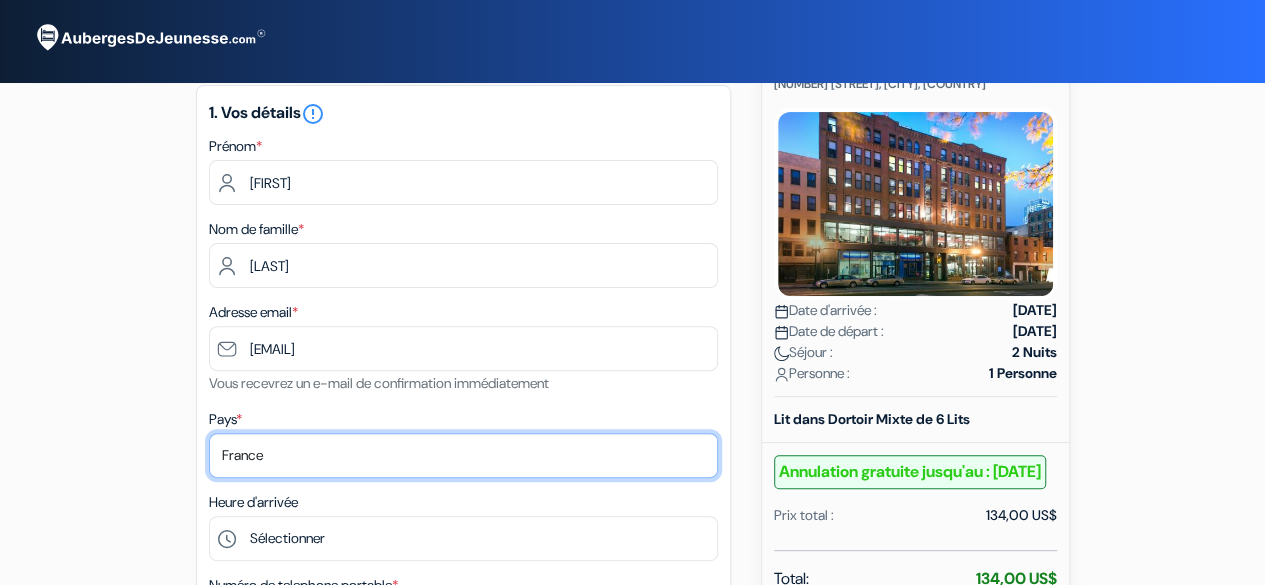 click on "Selectionner le pays
Abkhazie
Afghanistan
Afrique du Sud
Albanie
Algérie
Allemagne
Andorre
Angola
Anguilla" at bounding box center [463, 455] 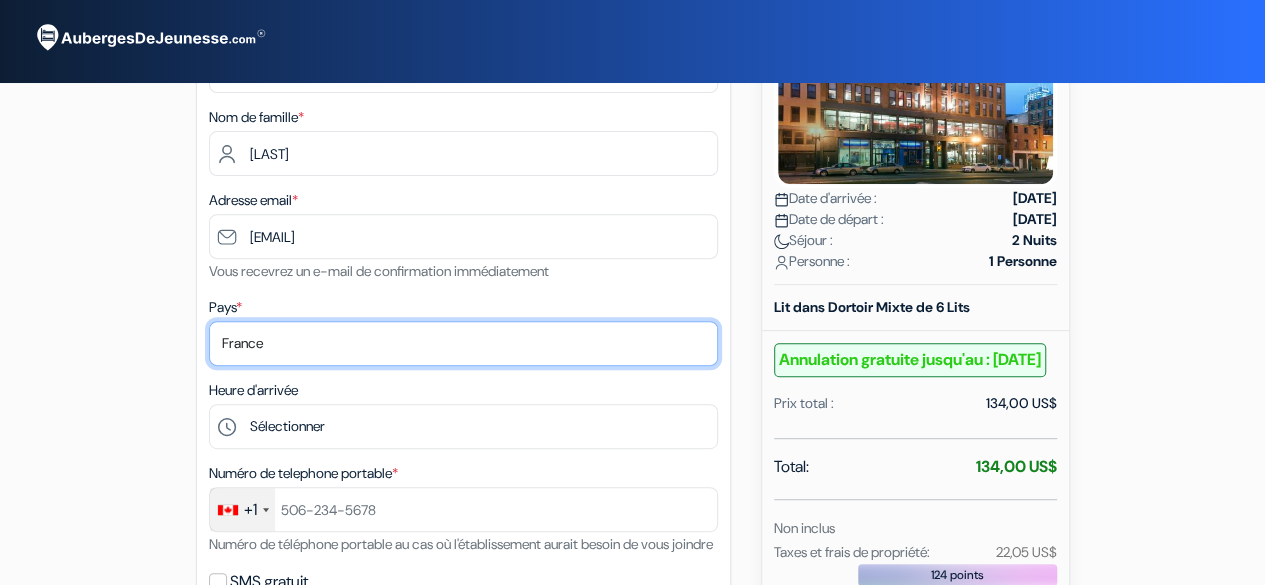 scroll, scrollTop: 298, scrollLeft: 0, axis: vertical 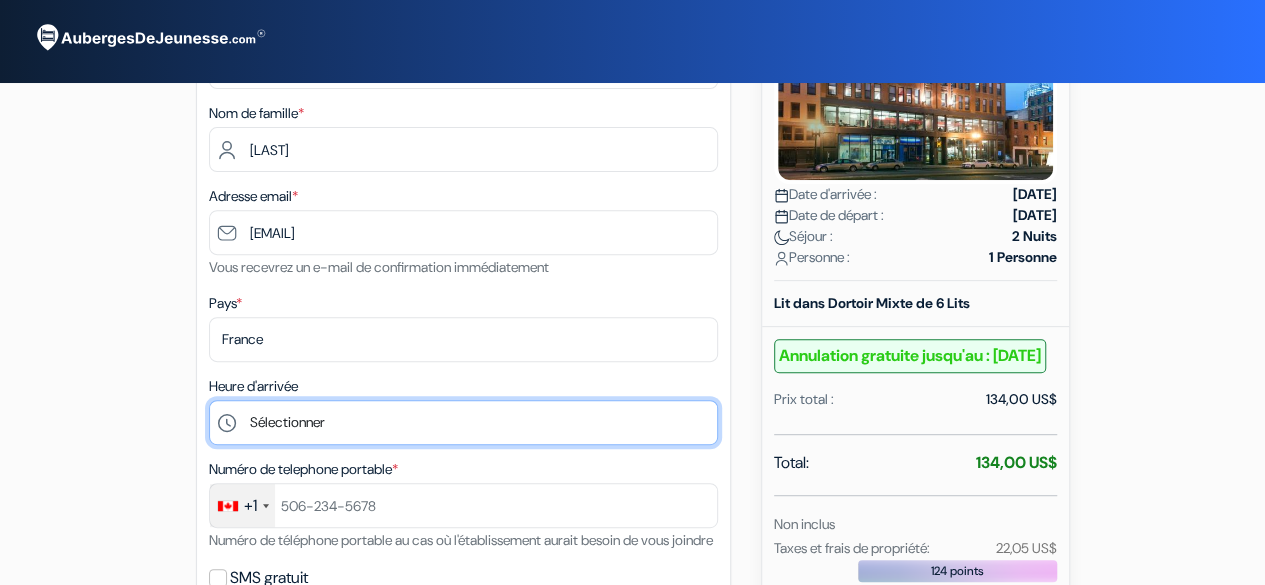 click on "Sélectionner
16:00
17:00
18:00
19:00
20:00
21:00
22:00
23:00
0:00" at bounding box center [463, 422] 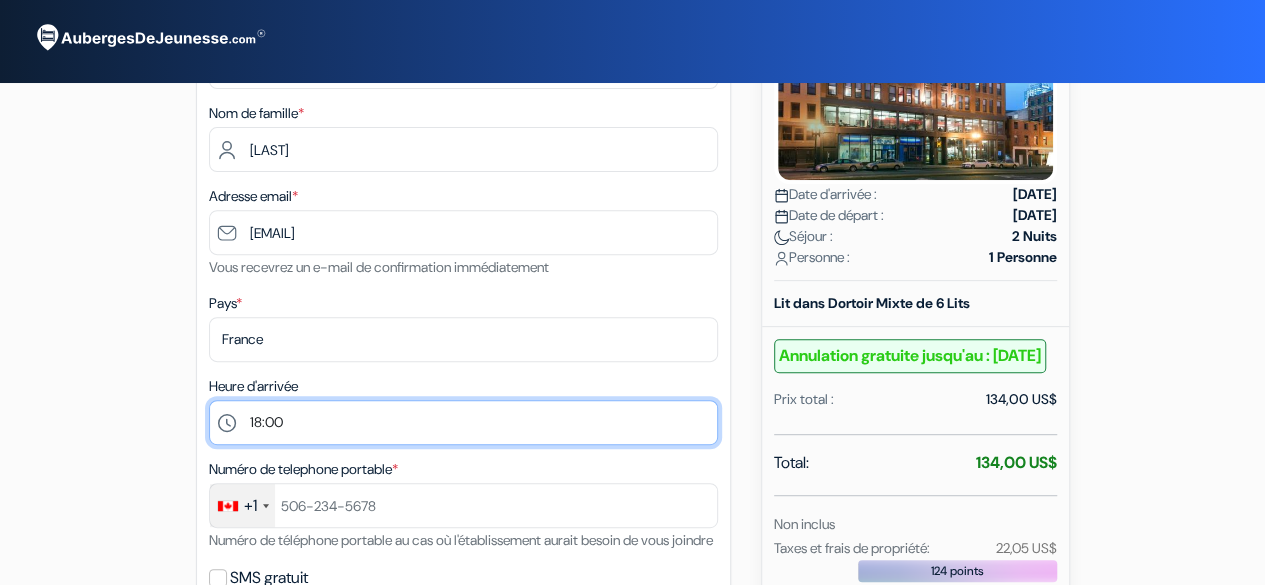 click on "Sélectionner
16:00
17:00
18:00
19:00
20:00
21:00
22:00
23:00
0:00" at bounding box center (463, 422) 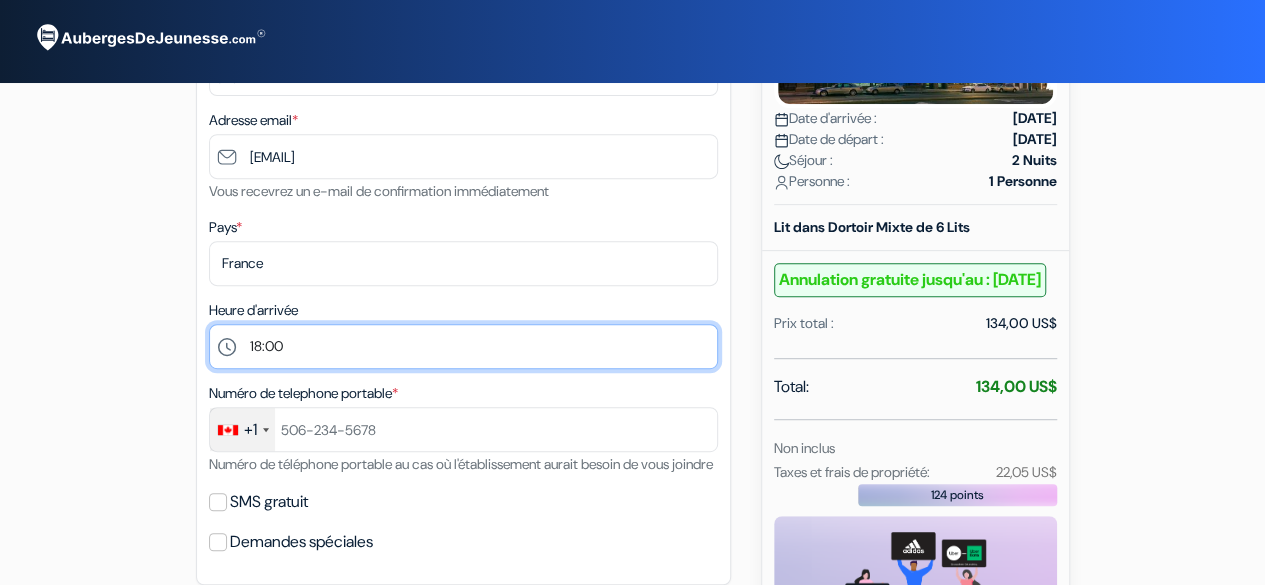 scroll, scrollTop: 386, scrollLeft: 0, axis: vertical 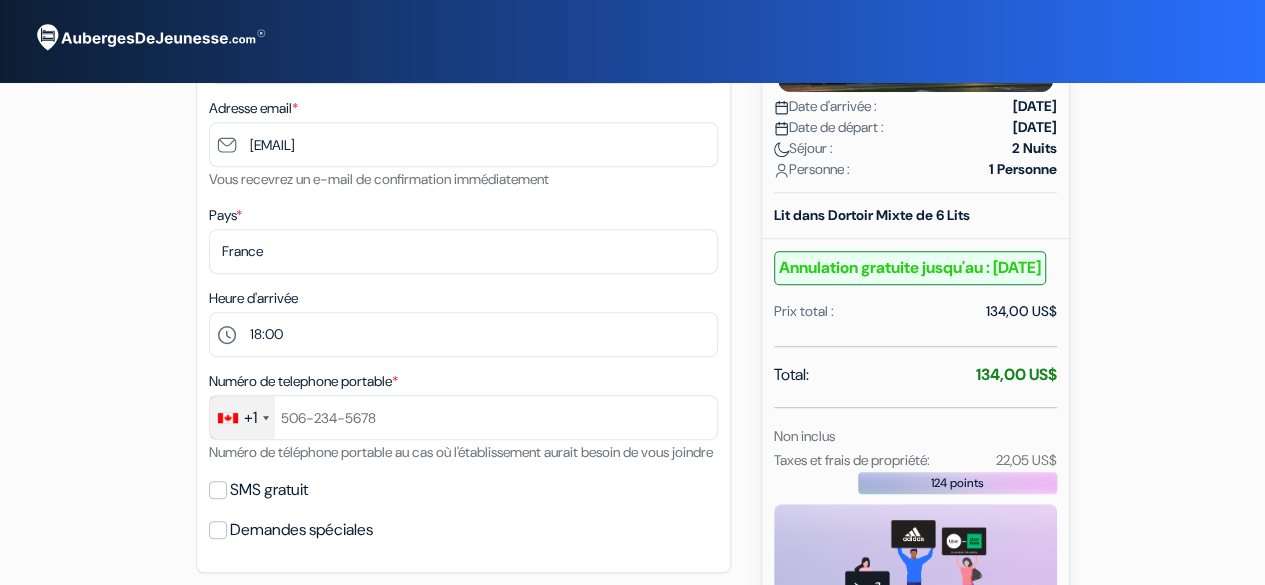 click on "+1" at bounding box center (242, 417) 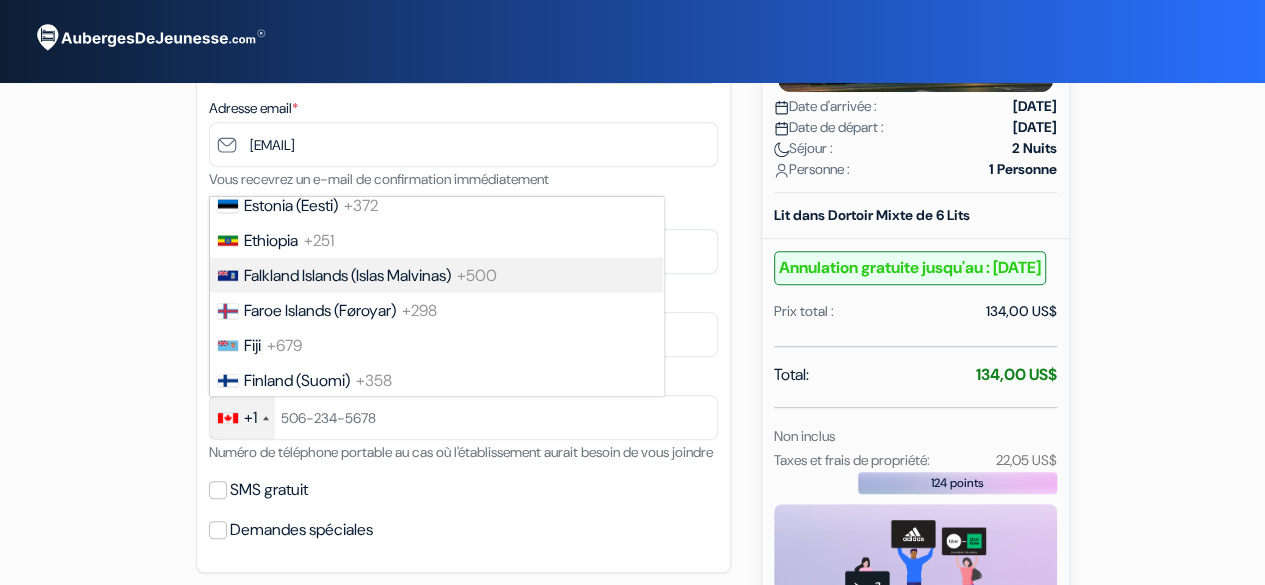 scroll, scrollTop: 2718, scrollLeft: 0, axis: vertical 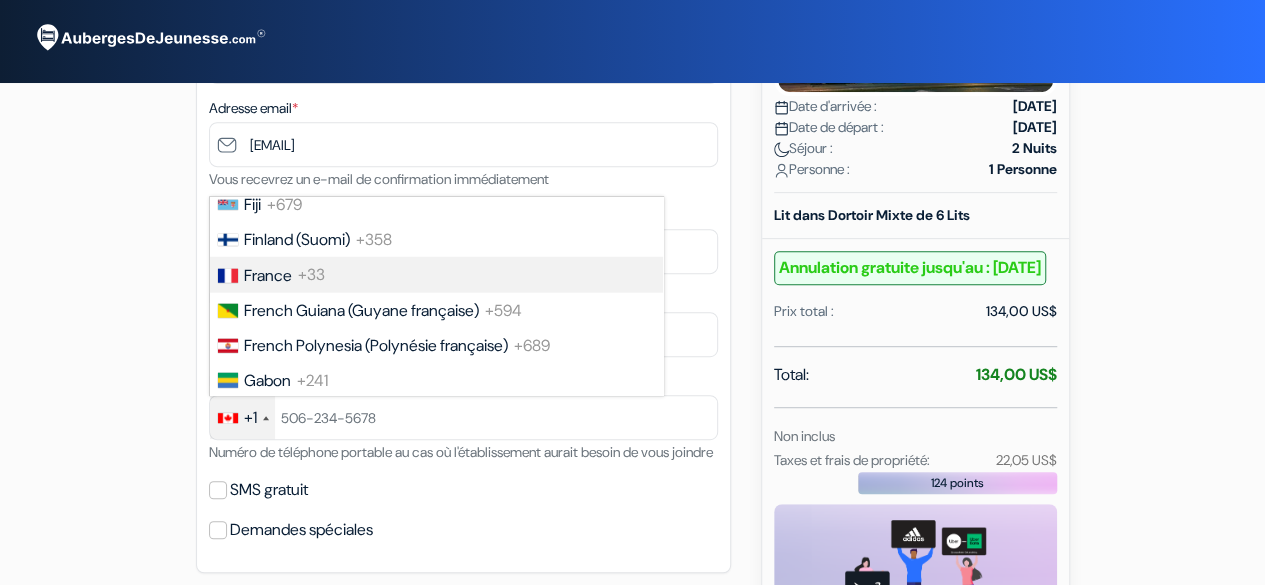 click on "[COUNTRY] +33" at bounding box center (435, 274) 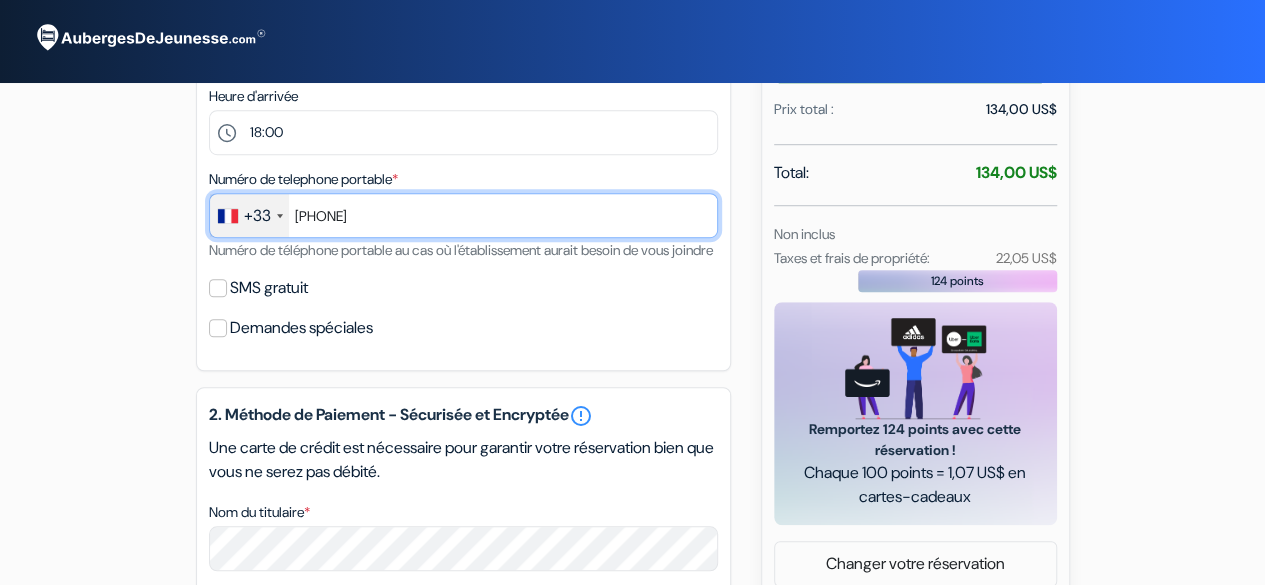 scroll, scrollTop: 594, scrollLeft: 0, axis: vertical 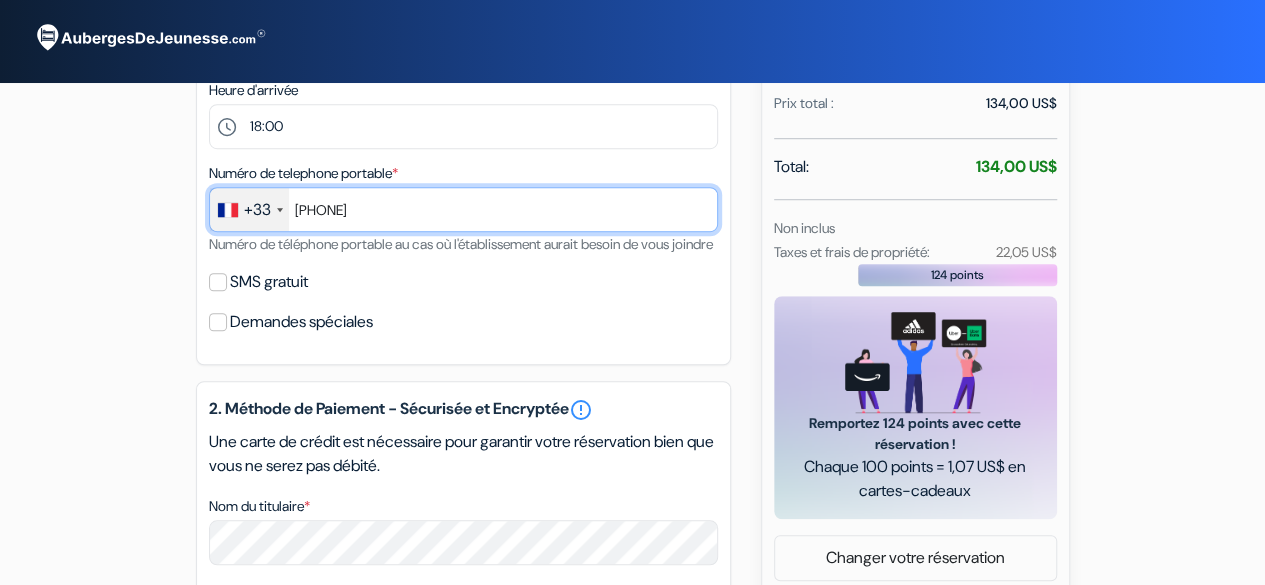 type on "[PHONE]" 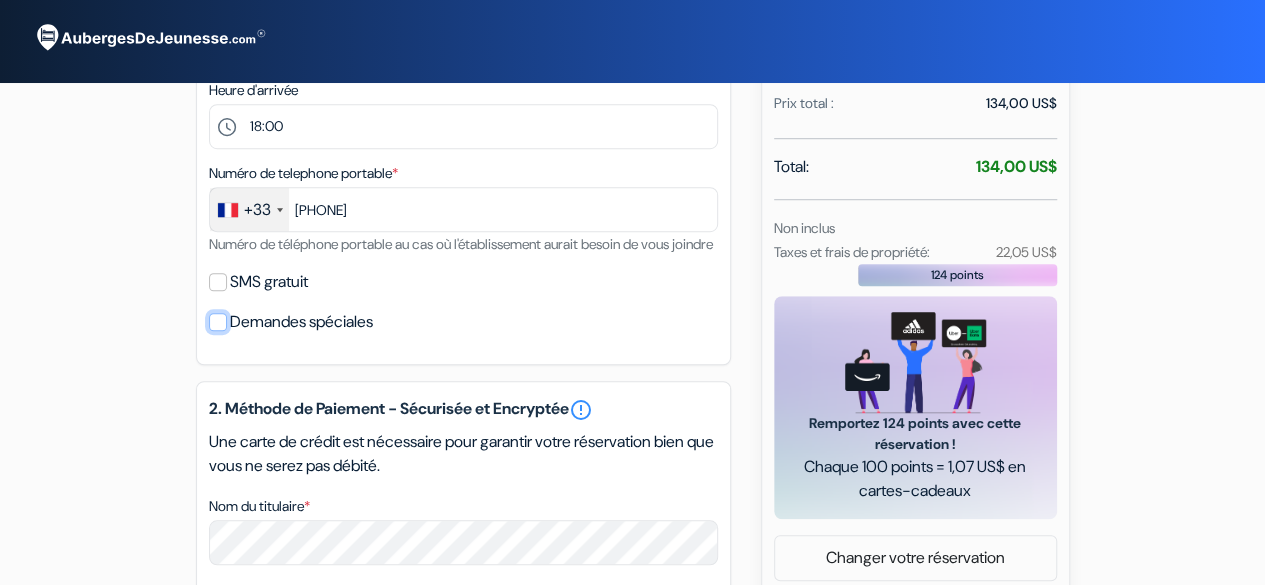 click on "Demandes spéciales" at bounding box center [218, 322] 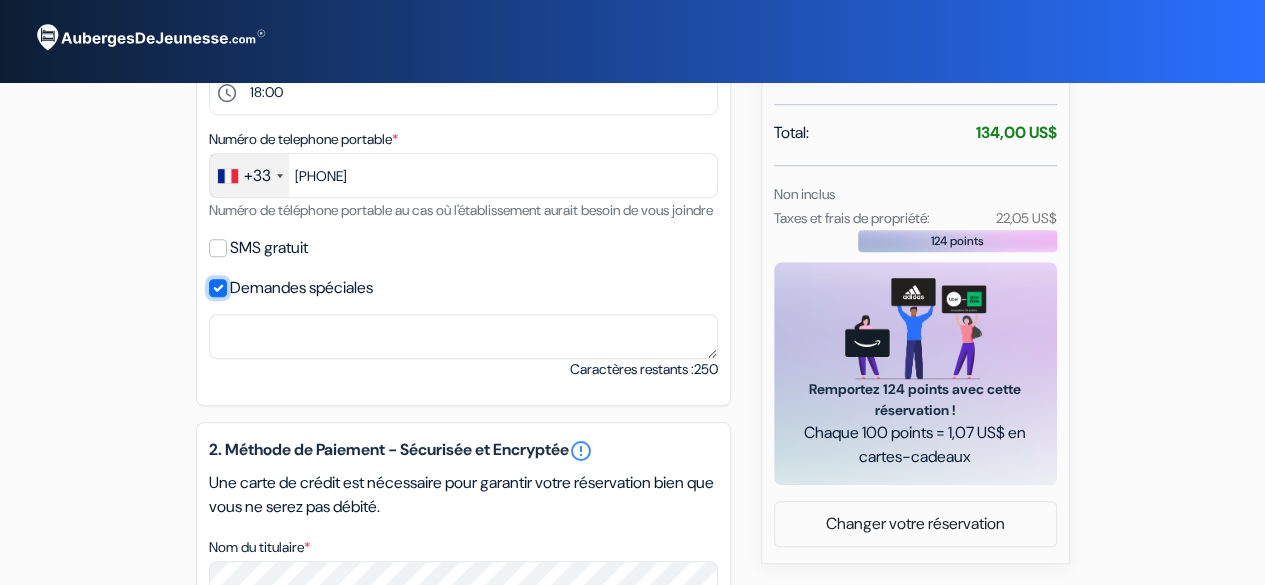scroll, scrollTop: 630, scrollLeft: 0, axis: vertical 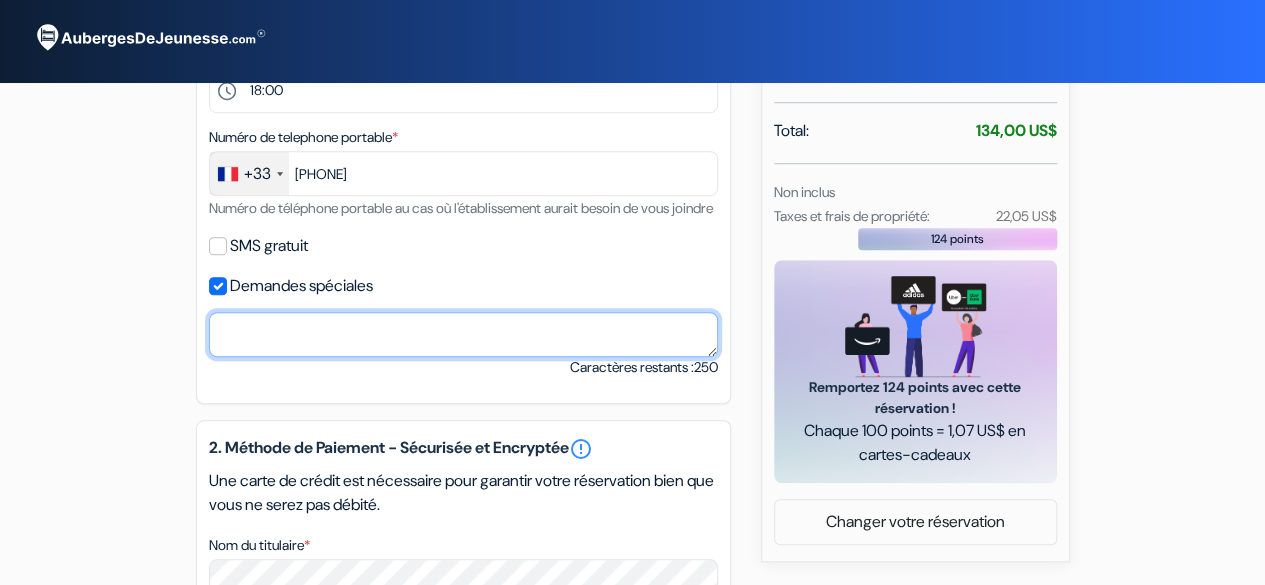 click on "Nom du titulaire  *" at bounding box center [463, 334] 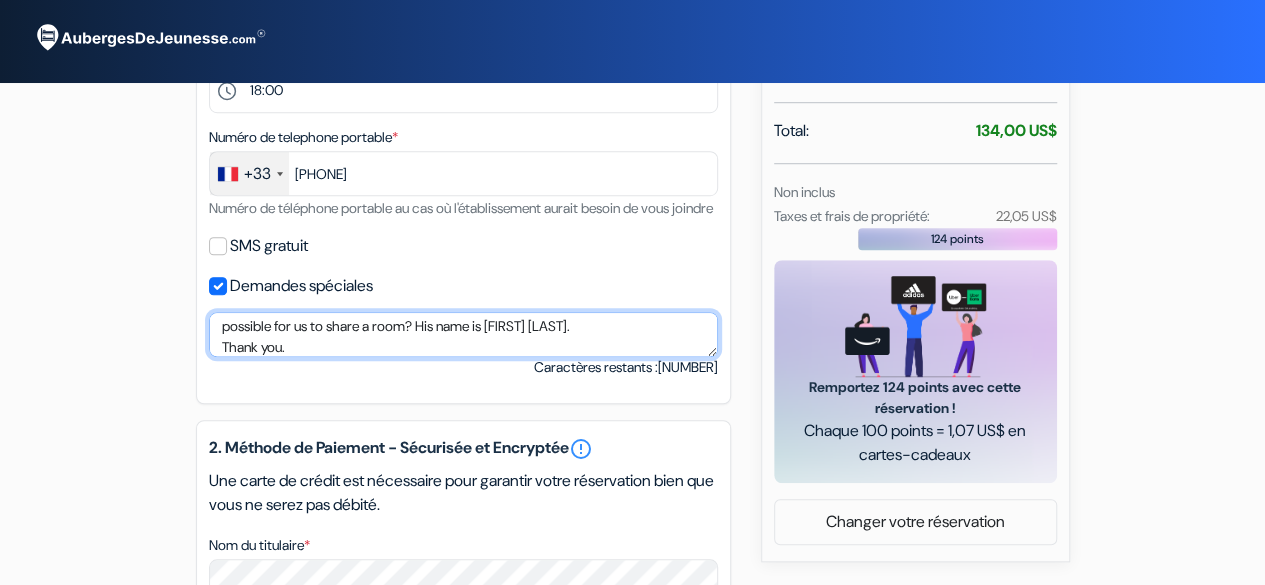 scroll, scrollTop: 31, scrollLeft: 0, axis: vertical 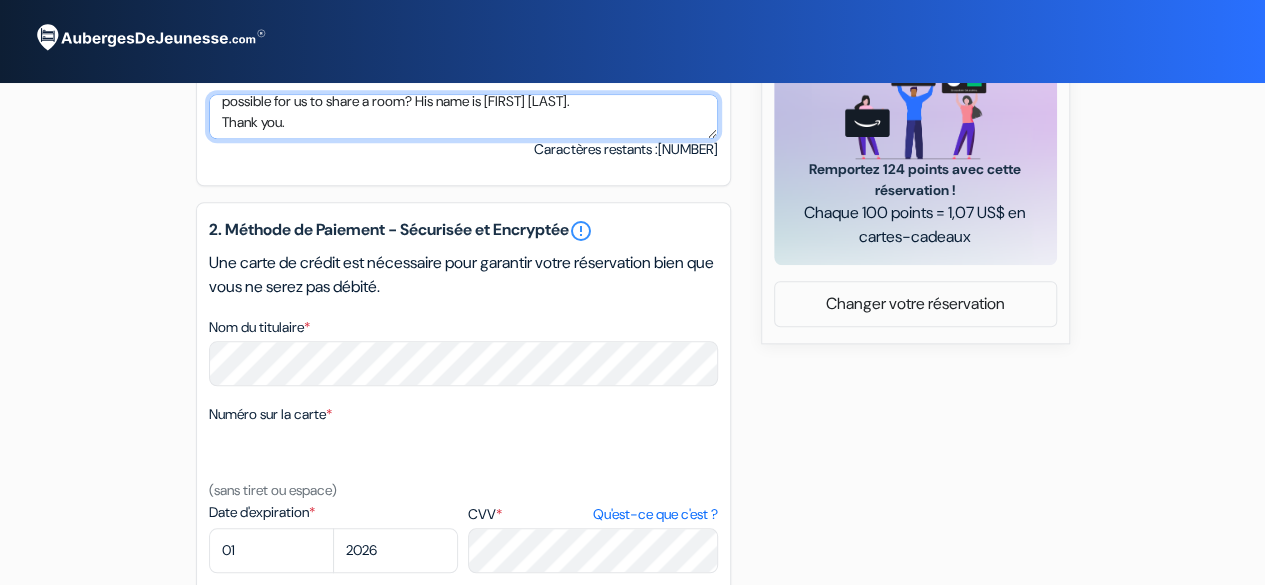 type on "Hello, a friend of mine has booked a room in the same type of dorm. Would it be possible for us to share a room? His name is [FIRST] [LAST].
Thank you." 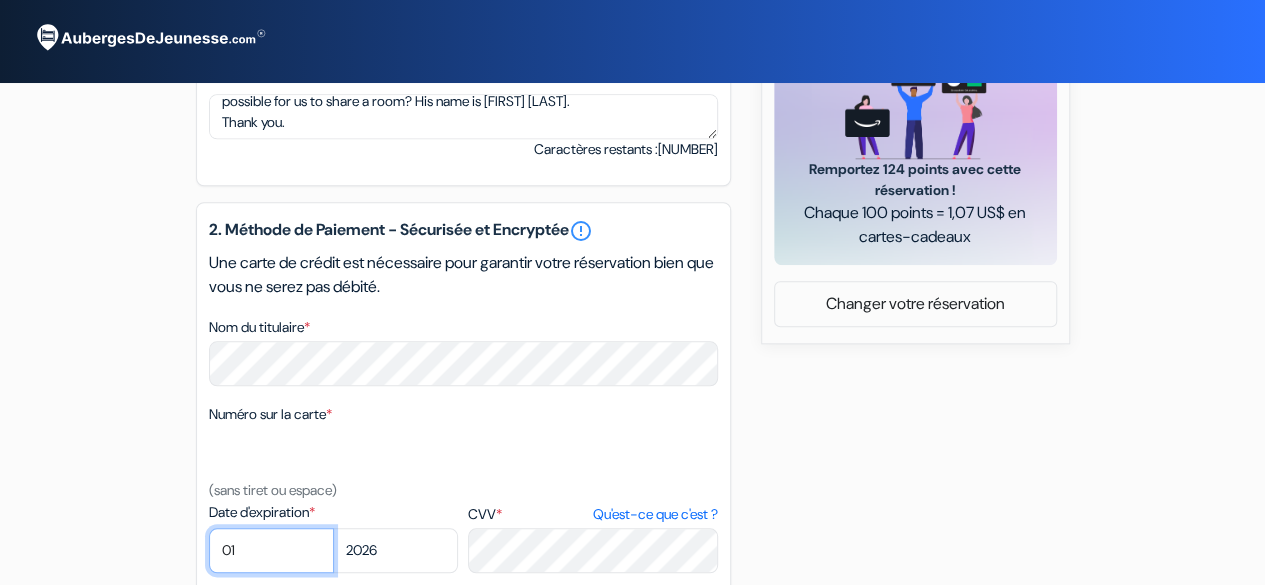 select on "02" 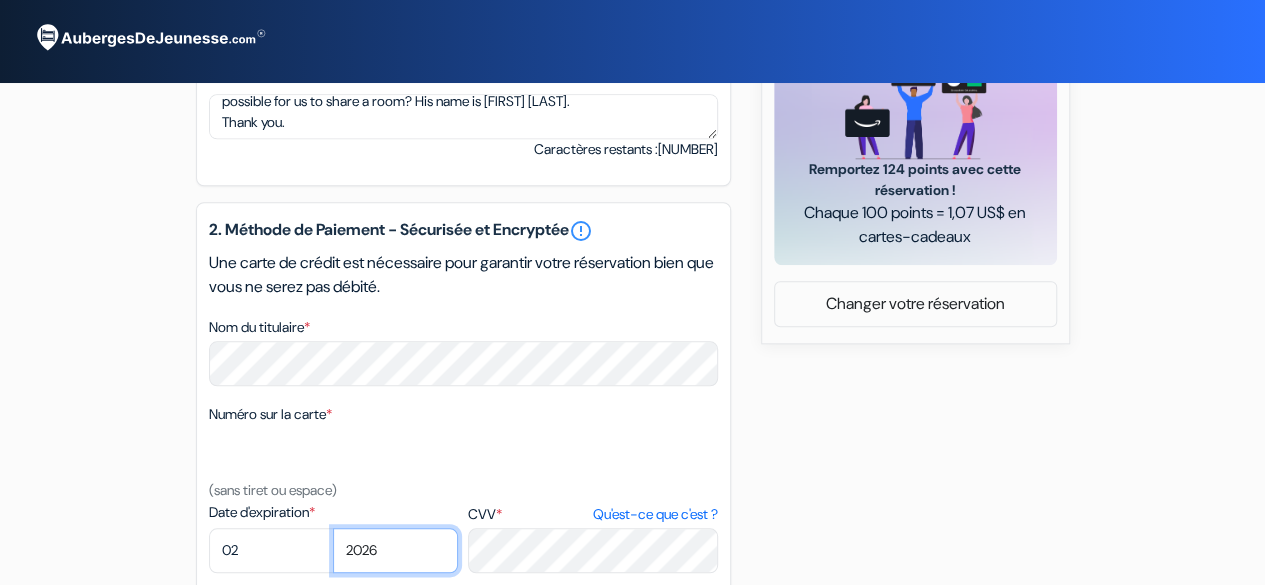 select on "2027" 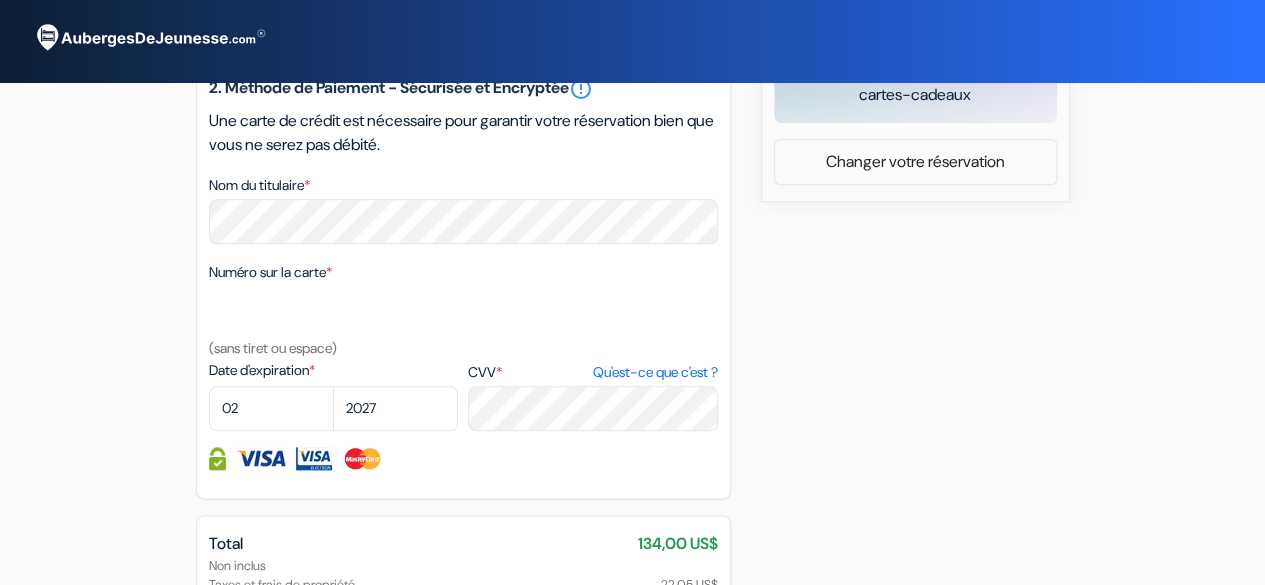 scroll, scrollTop: 992, scrollLeft: 0, axis: vertical 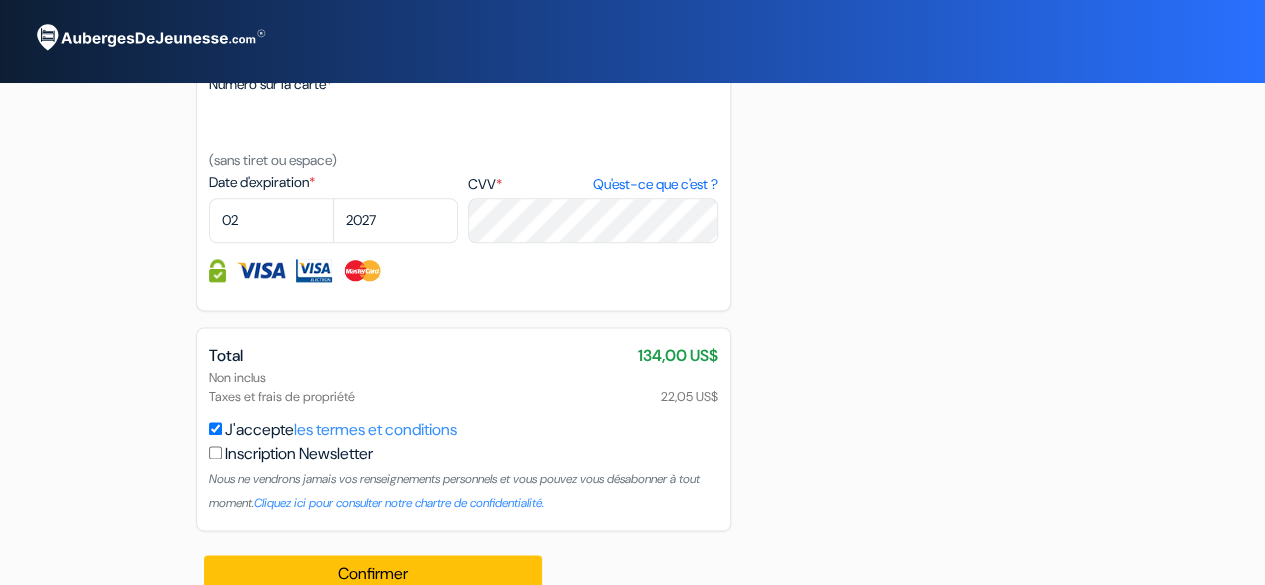 click on "add_box
Auberge HI Boston
[NUMBER] [STREET],
[CITY],
[COUNTRY]
Détails de l'établissement
X" at bounding box center [633, -193] 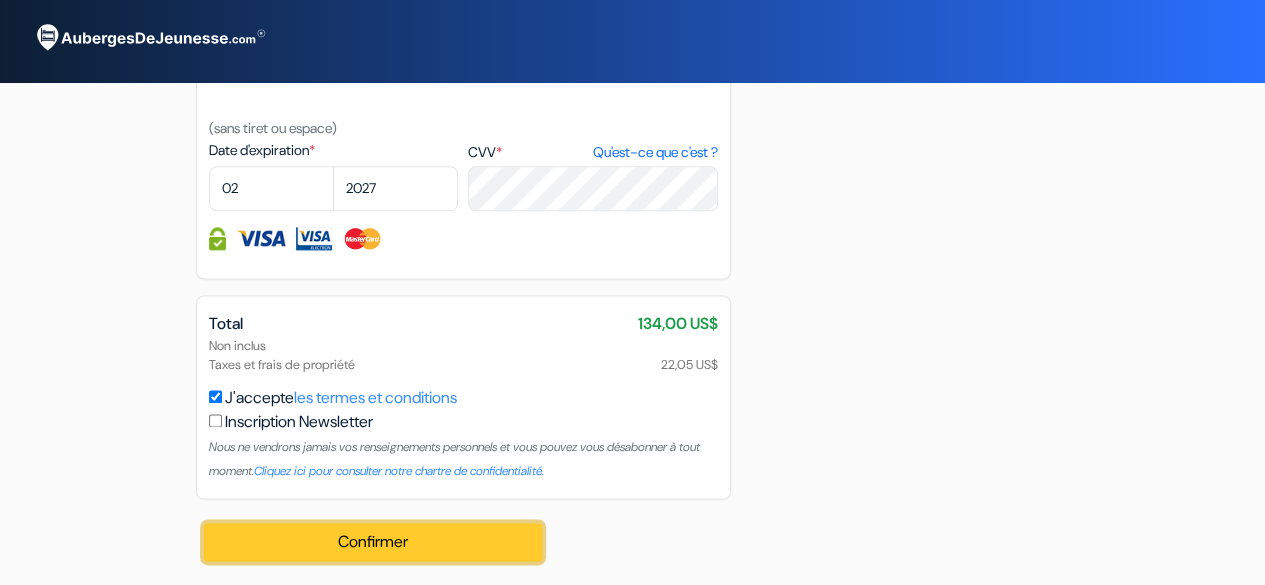 click on "Confirmer
Loading..." at bounding box center (373, 542) 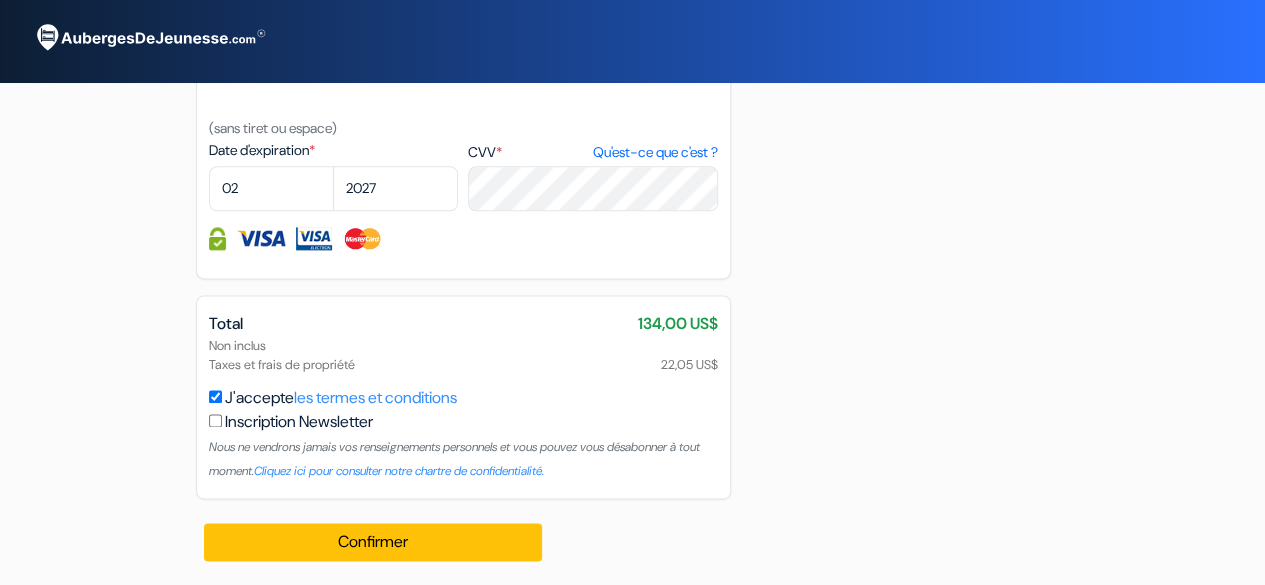 scroll, scrollTop: 1236, scrollLeft: 0, axis: vertical 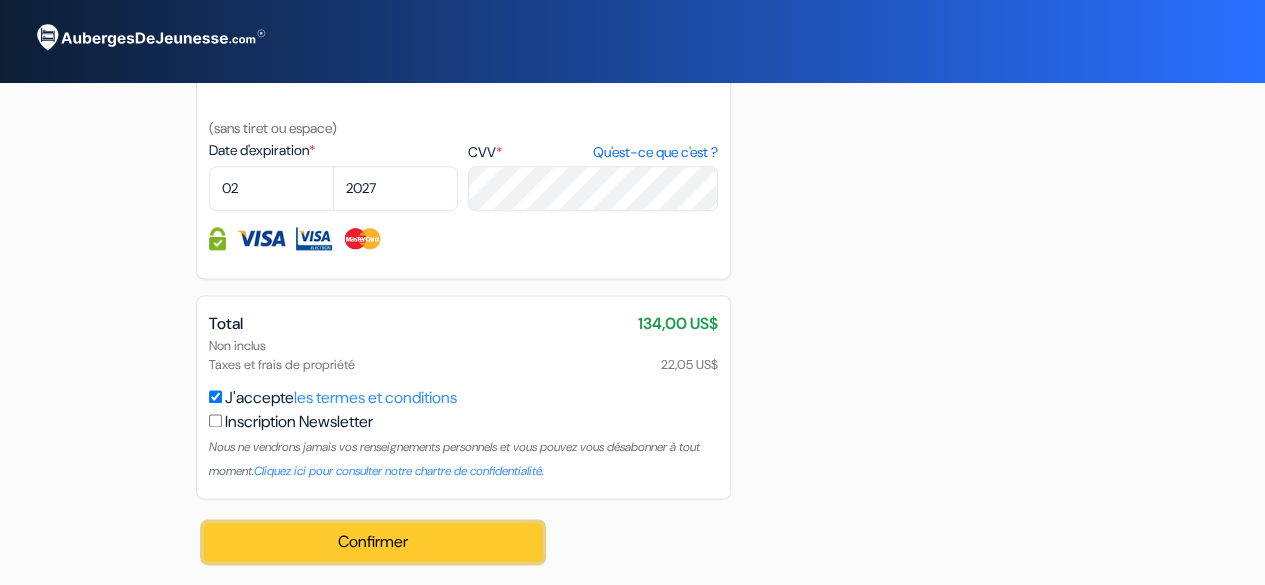 click on "Confirmer
Loading..." at bounding box center (373, 542) 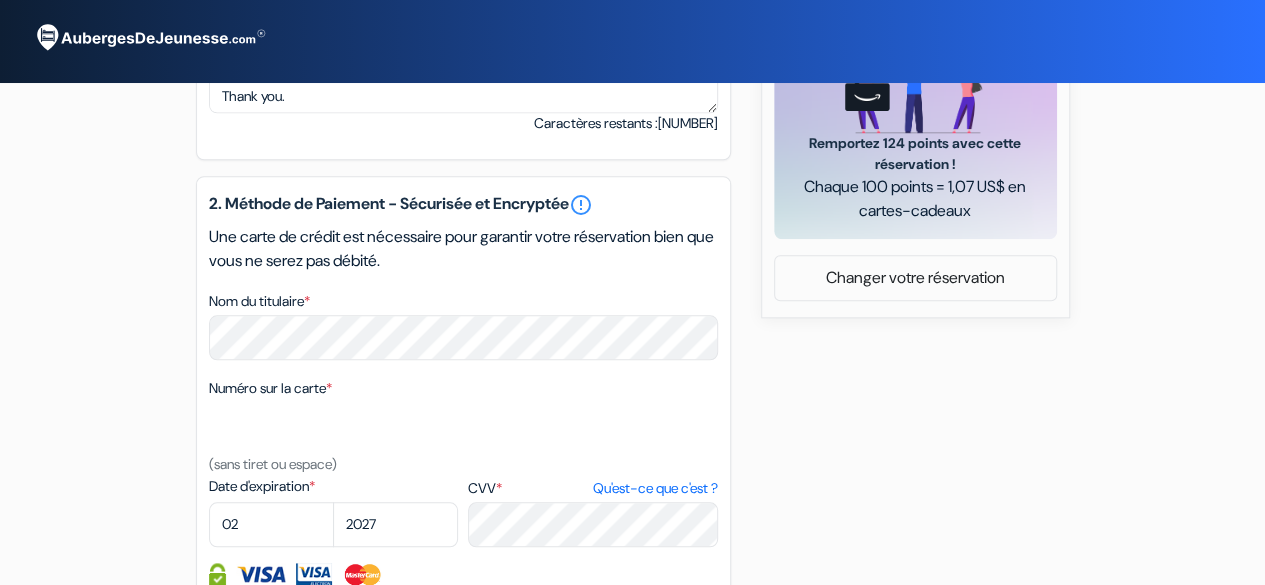 scroll, scrollTop: 875, scrollLeft: 0, axis: vertical 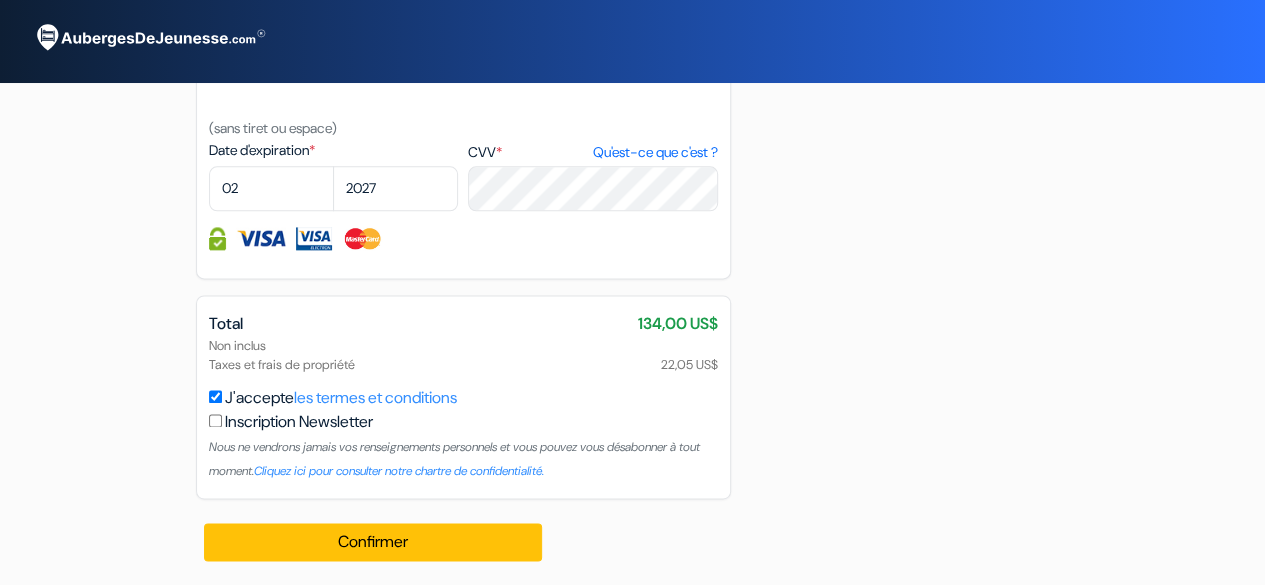 click on "Confirmer
Loading...
Traitement de la demande..." at bounding box center [374, 542] 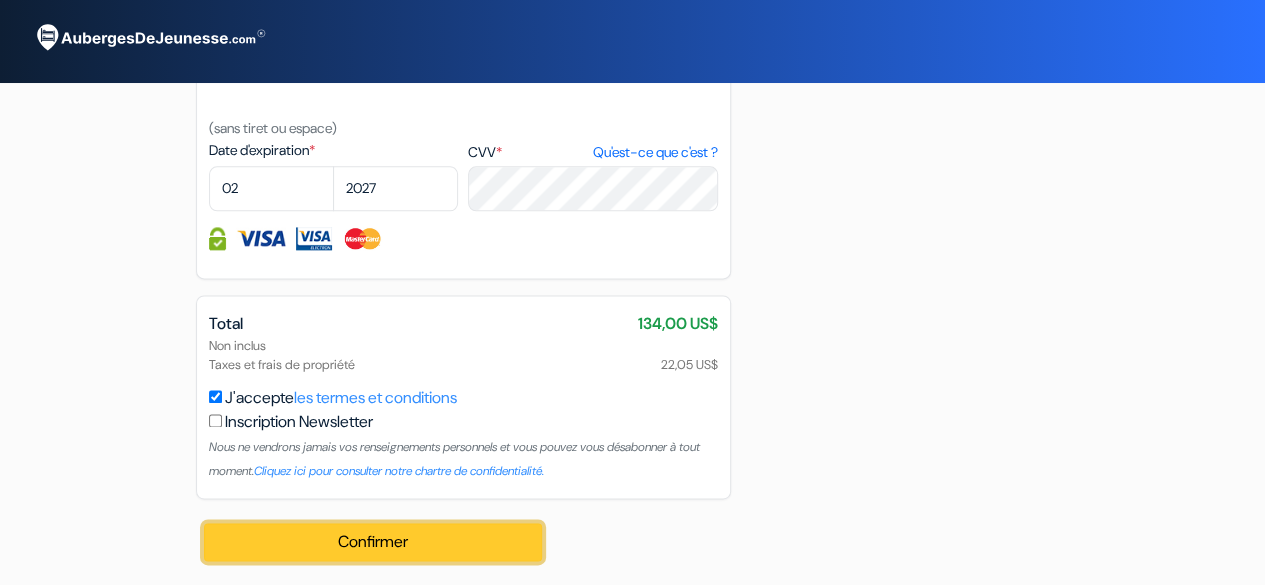 click on "Confirmer
Loading..." at bounding box center [373, 542] 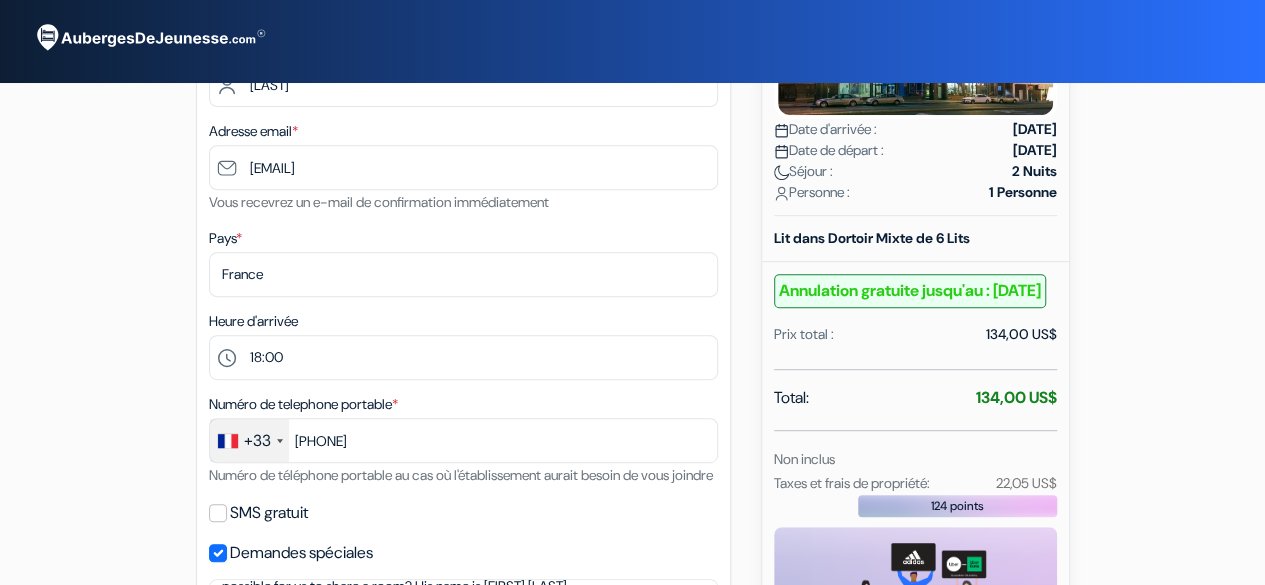 scroll, scrollTop: 308, scrollLeft: 0, axis: vertical 